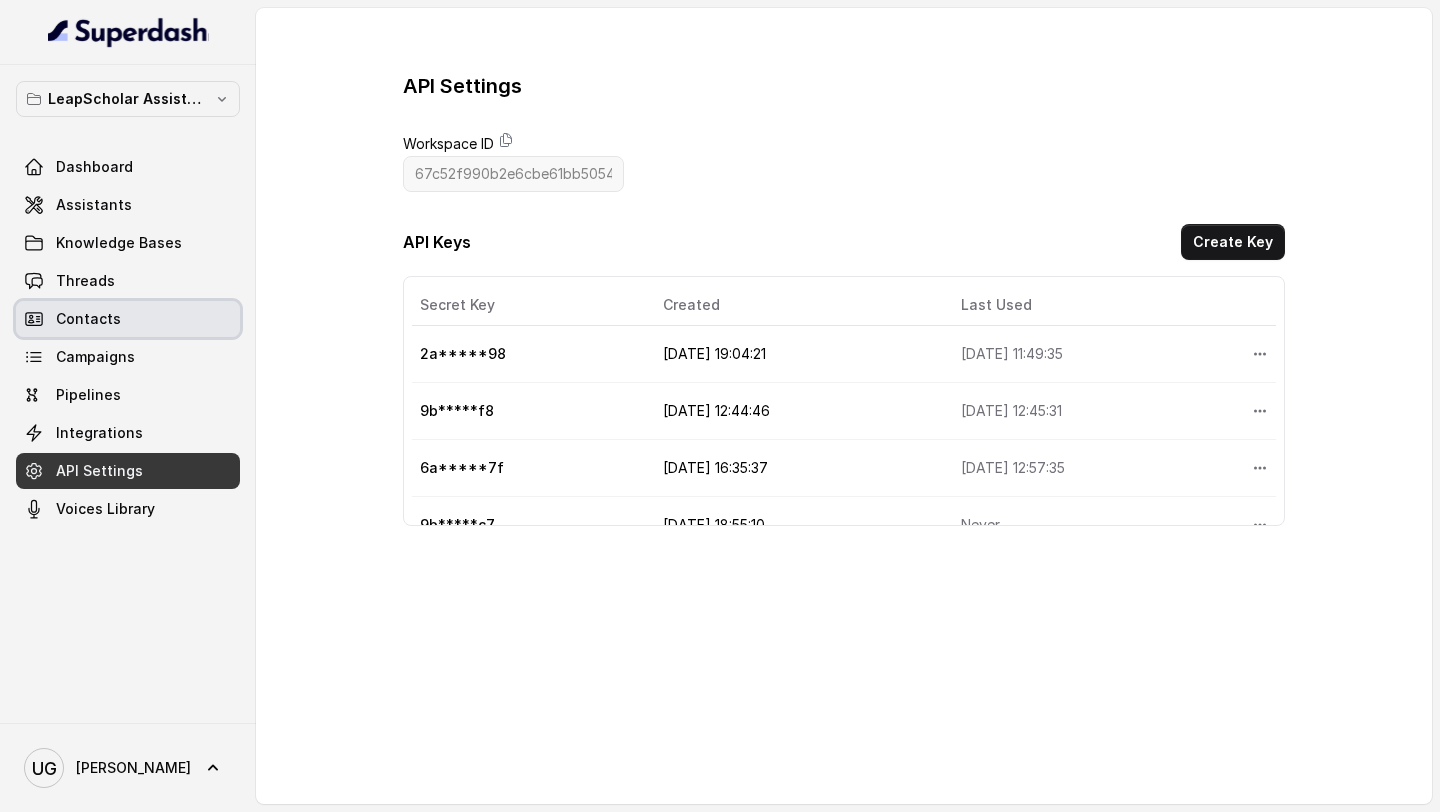 scroll, scrollTop: 0, scrollLeft: 0, axis: both 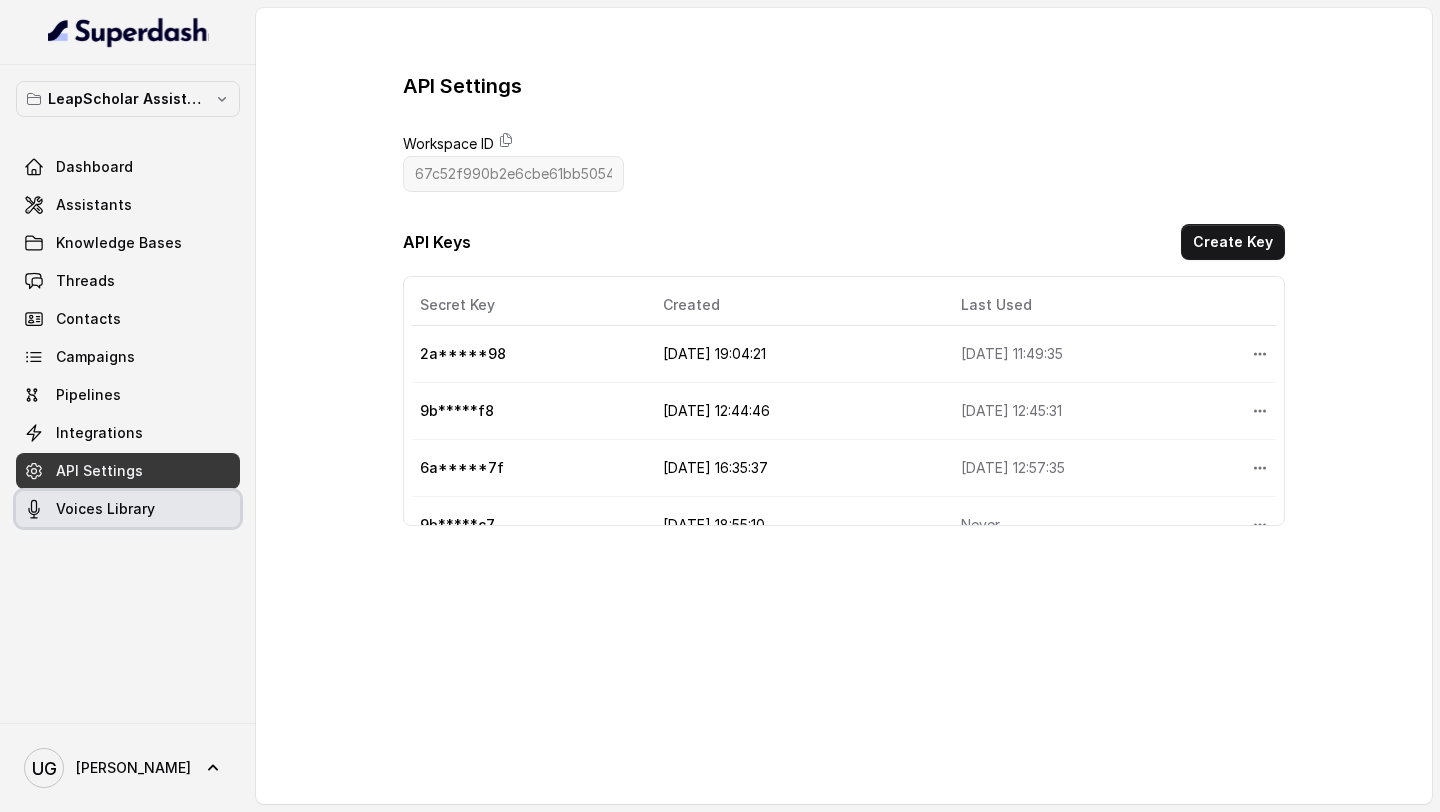 click on "Voices Library" at bounding box center (105, 509) 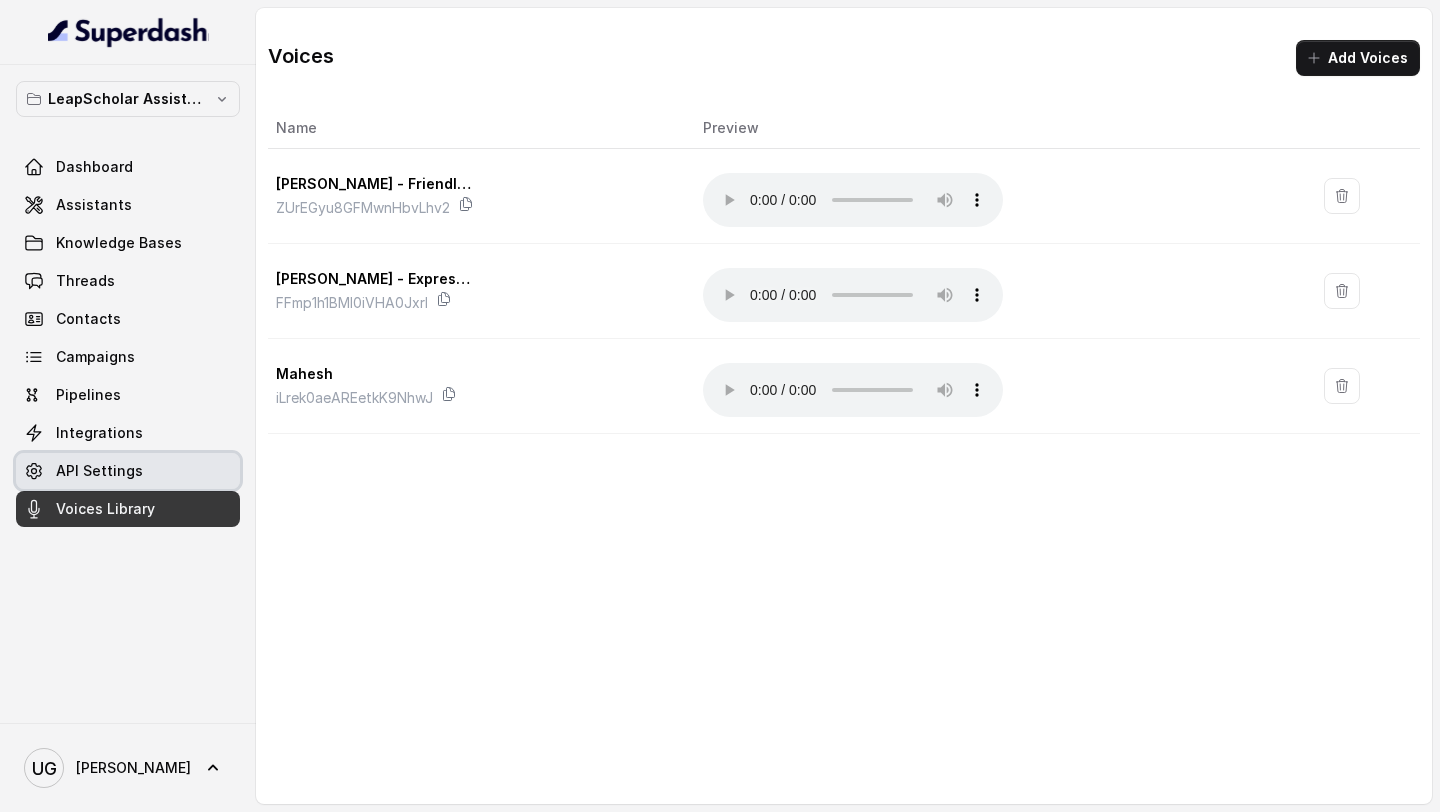 click on "API Settings" at bounding box center [128, 471] 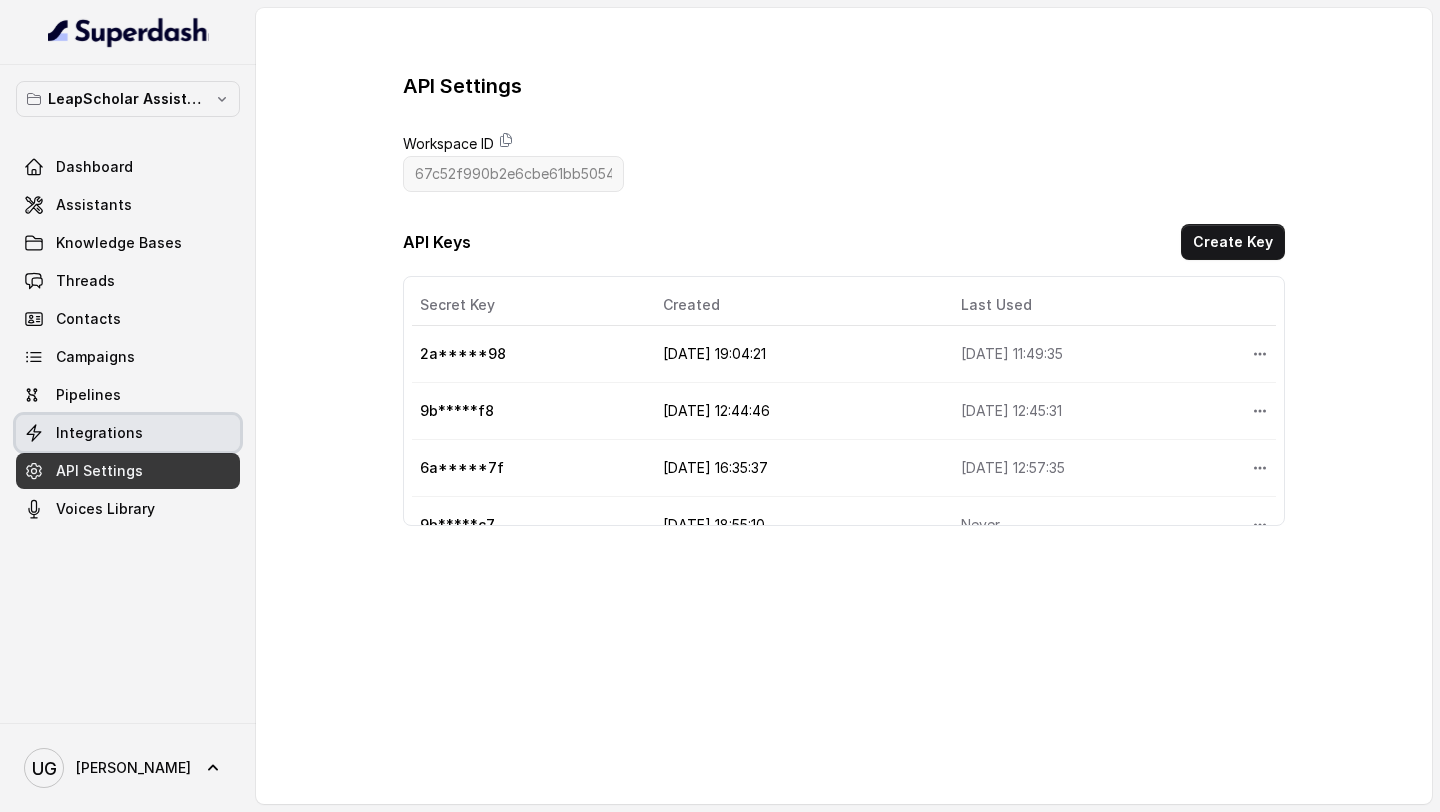 click on "Integrations" at bounding box center [99, 433] 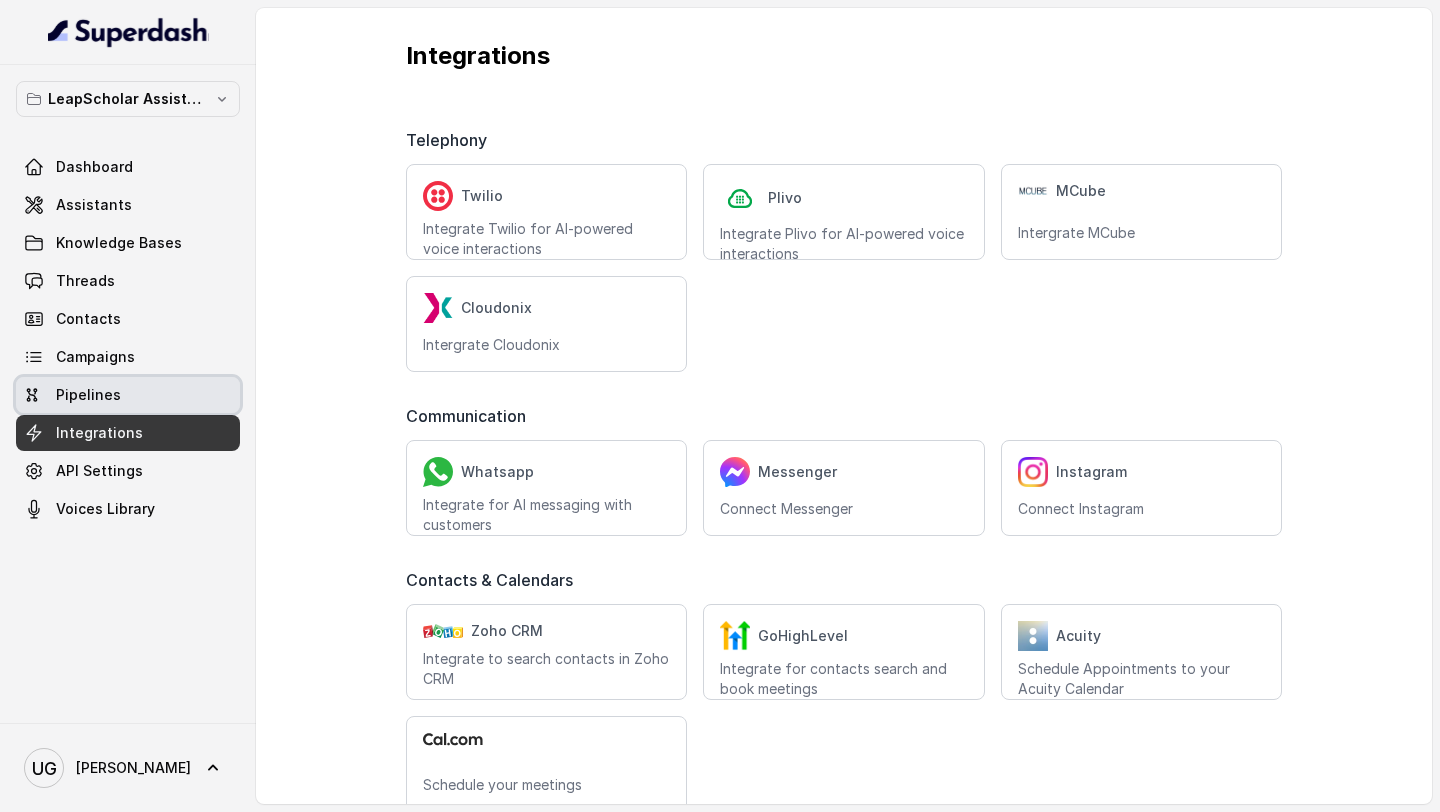 click on "Pipelines" at bounding box center (88, 395) 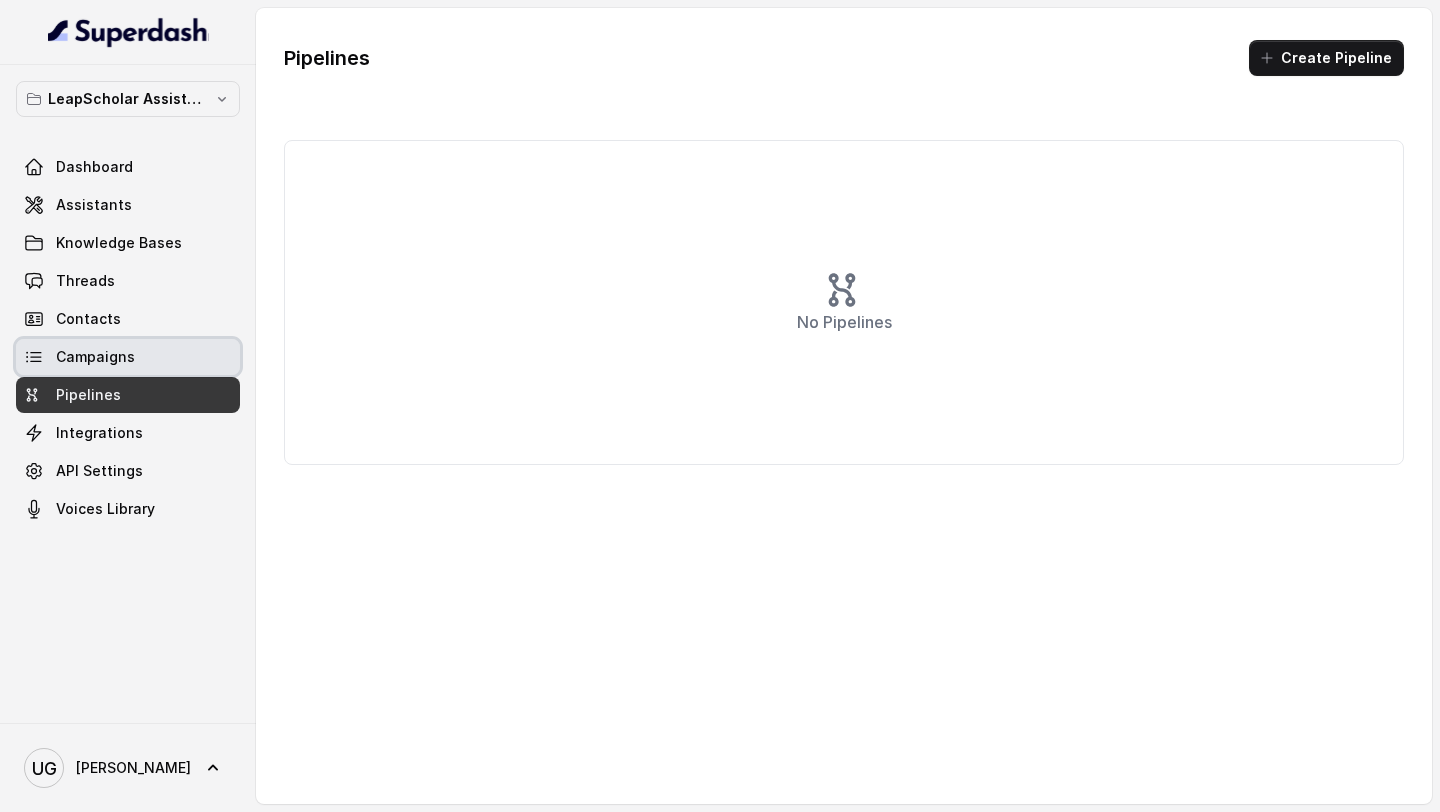click on "Campaigns" at bounding box center [95, 357] 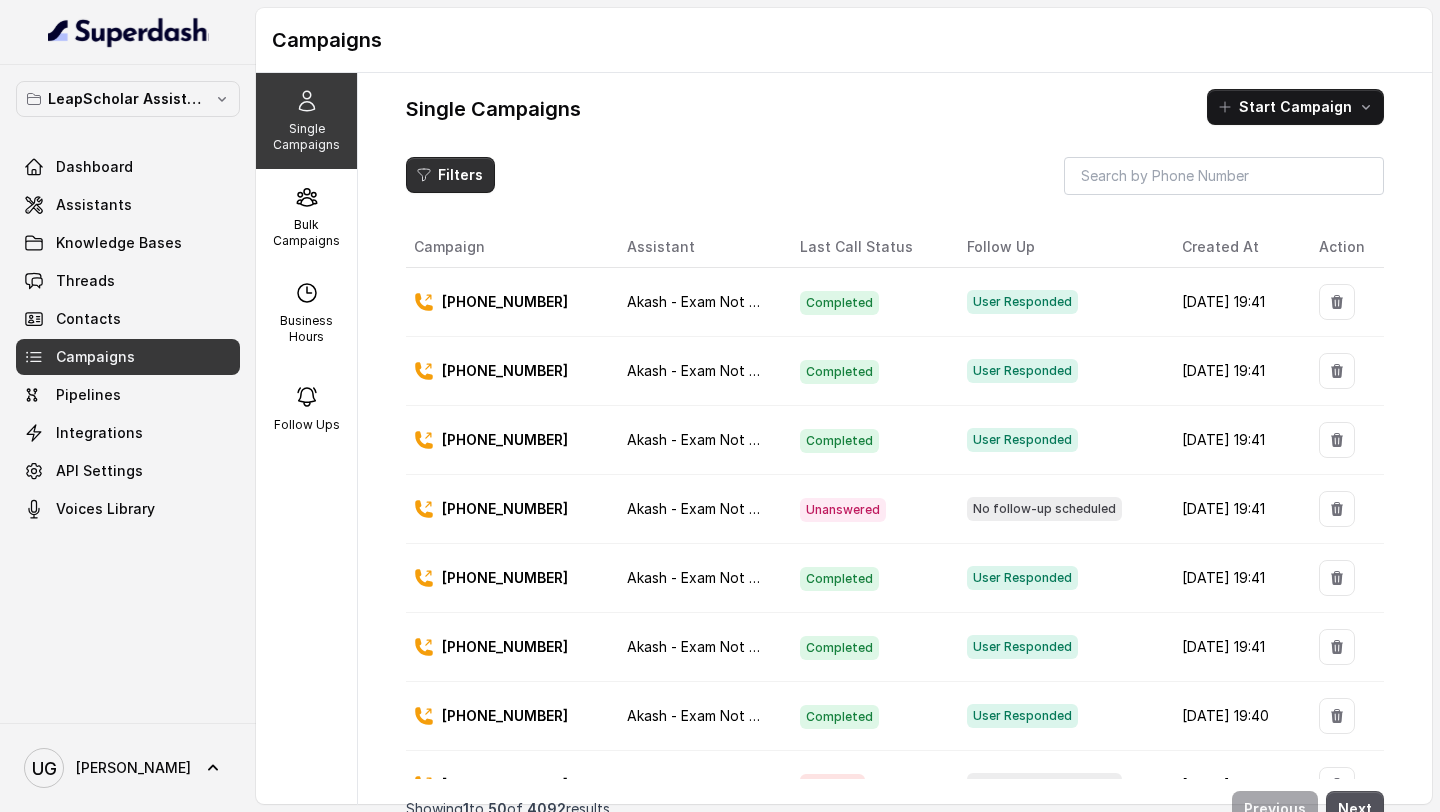 click on "Filters" at bounding box center (450, 175) 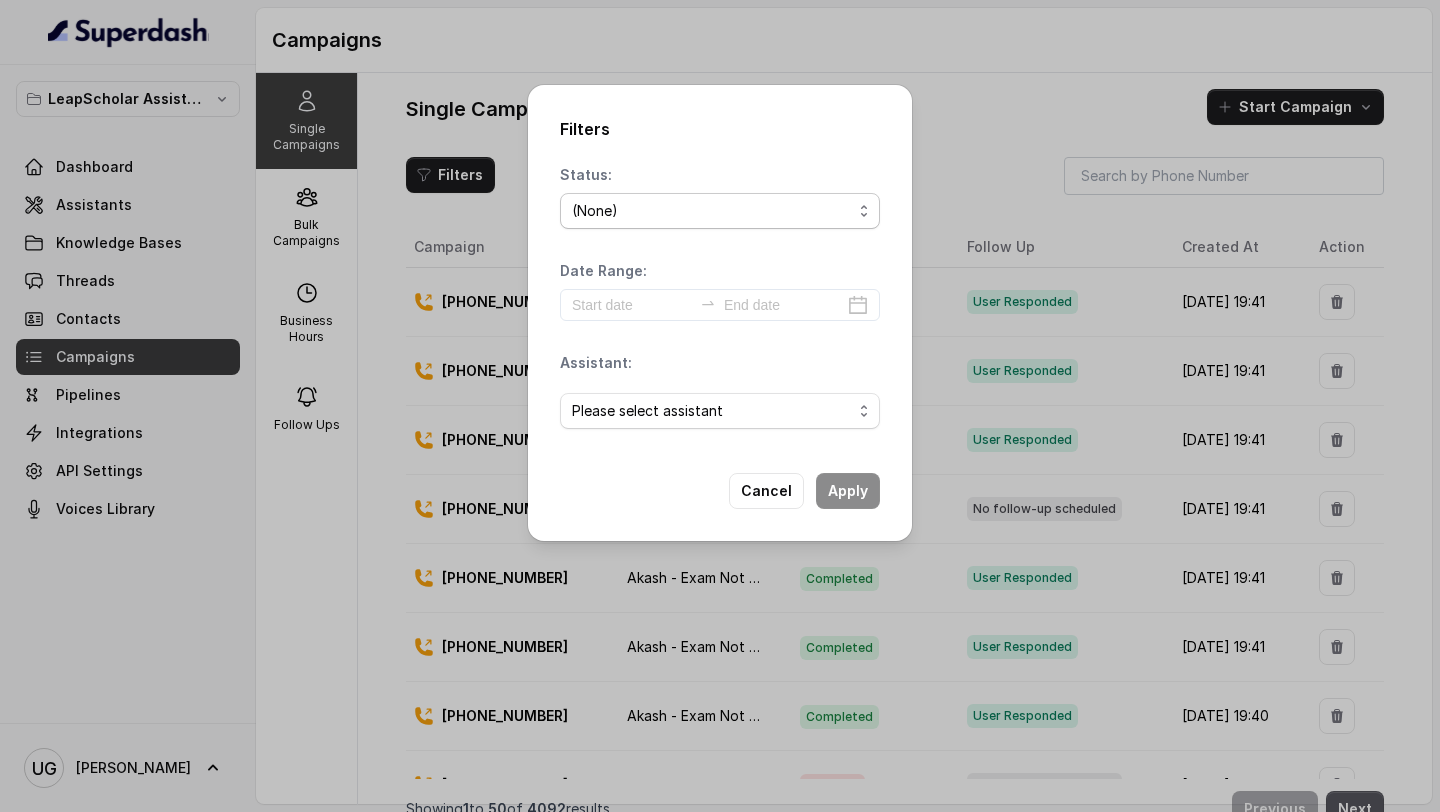 click on "(None) Scheduled Completed Ongoing Failed Unanswered Voicemail Blocked Delivered Rejected Queued CallPutOnHold" at bounding box center [720, 211] 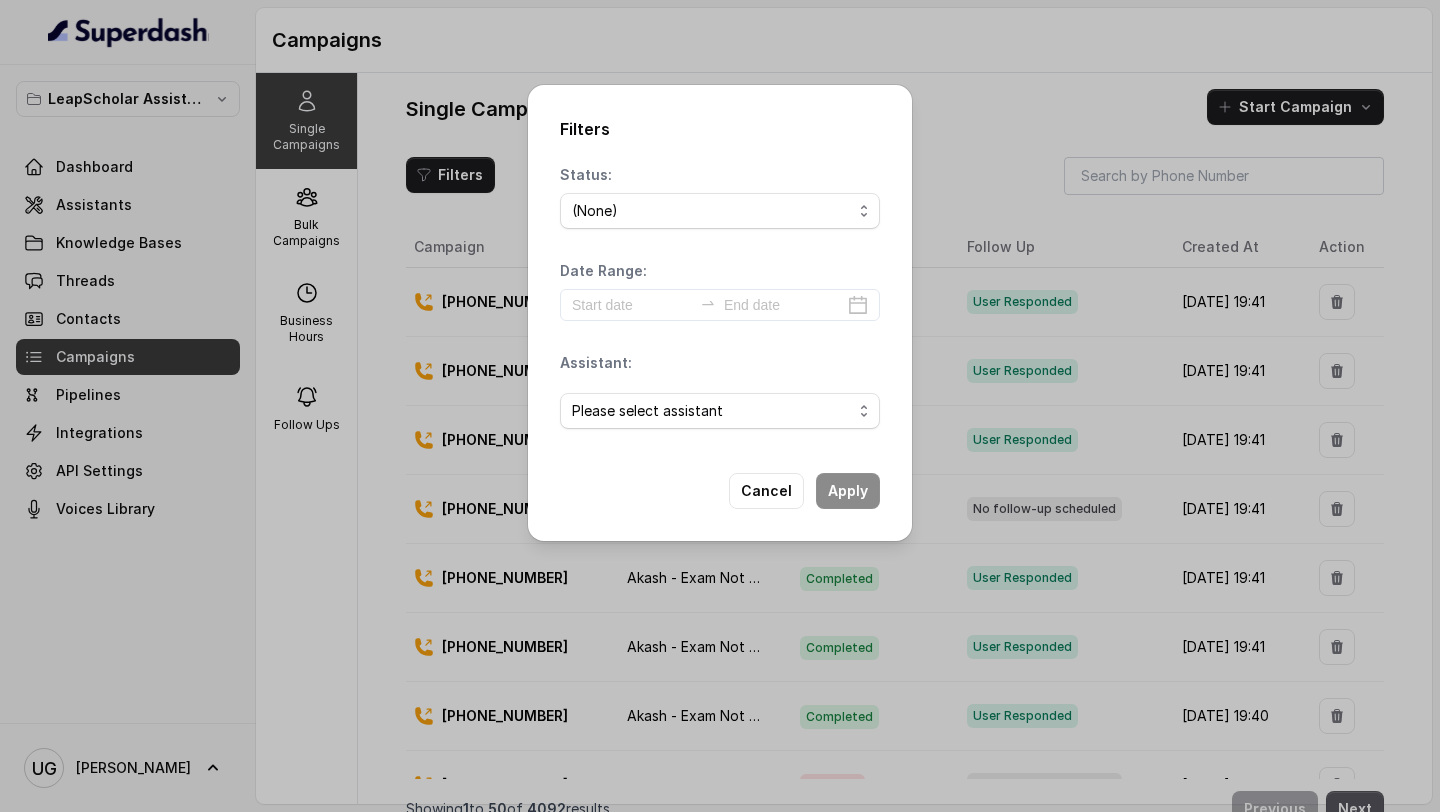 click on "Please select assistant OC-new approach Cohort 2 - IELTS Booked Akash - Not Sure | PP Akash - Not Sure | C2I Session AI Calling for Masterclass - #RK Cohort 4 - Qualified but Meeting not attended Cohort 9 - Future Intake IELTS Given Cohort 5 - Webinar [DATE] Geebee-Test Cohort 10 - Future Intake Non-IELTS Cohort 11 - IELTS Demo Attended Cohort 14 - Generic Cohort 13 - IELTS Masterclass Attended Cohort 12 - IELTS Demo Not Attended AI-IELTS (Testing) Akash- Exam booked Akash - Exam Given  Akash - Exam Not Yet Decided Deferral BoFu IELTS_DEMO_gk" at bounding box center [720, 411] 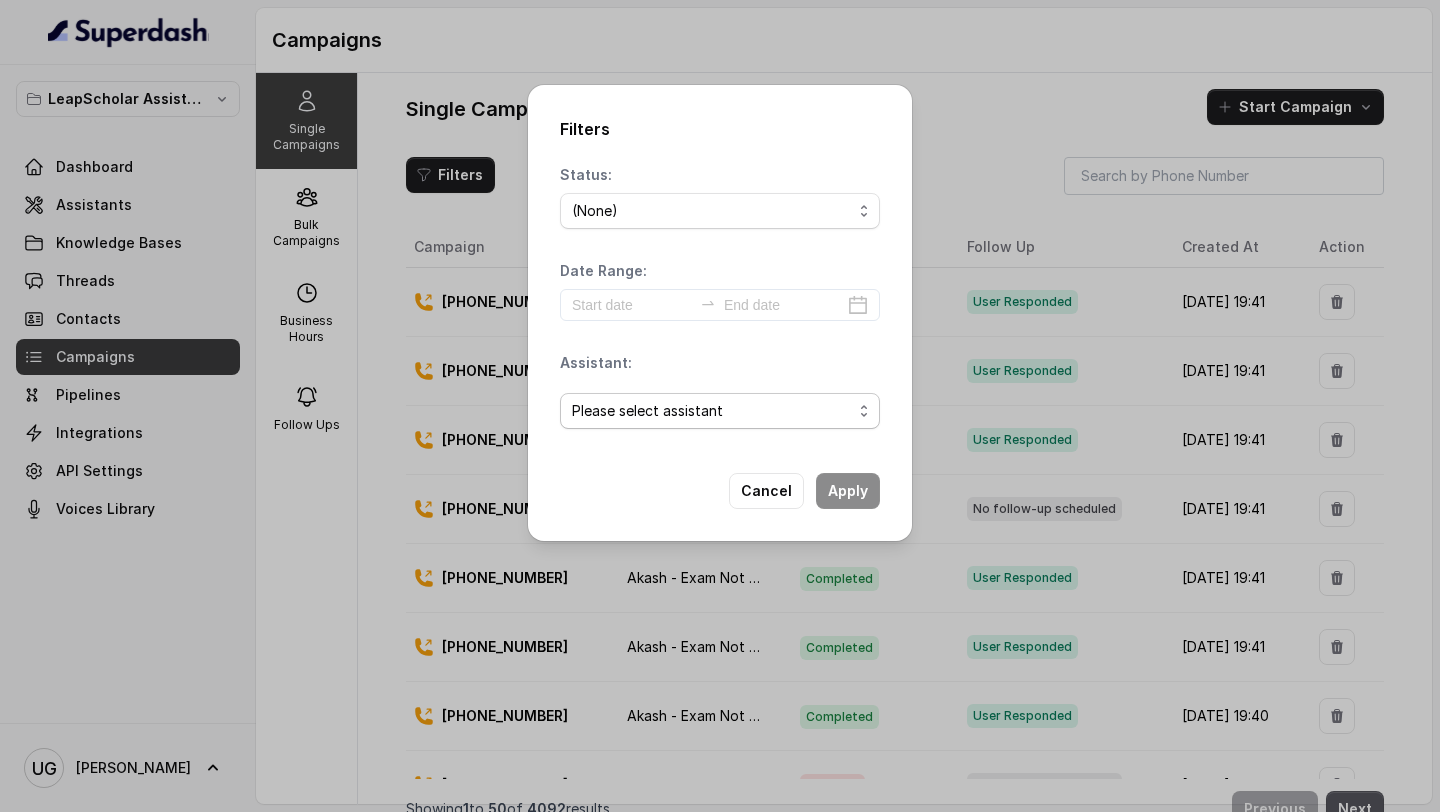 select on "68595ca65ae4414c83fb2851" 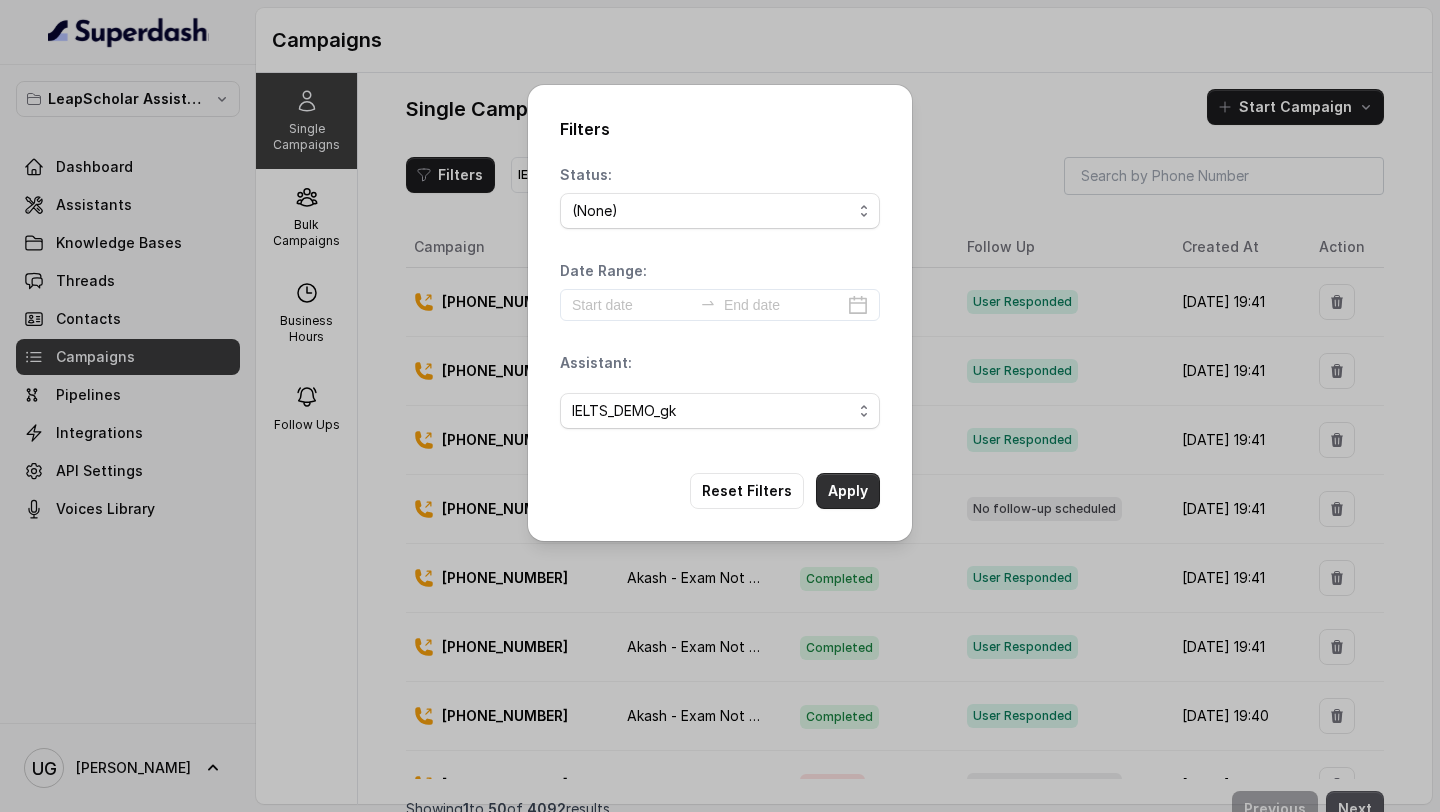 click on "Apply" at bounding box center (848, 491) 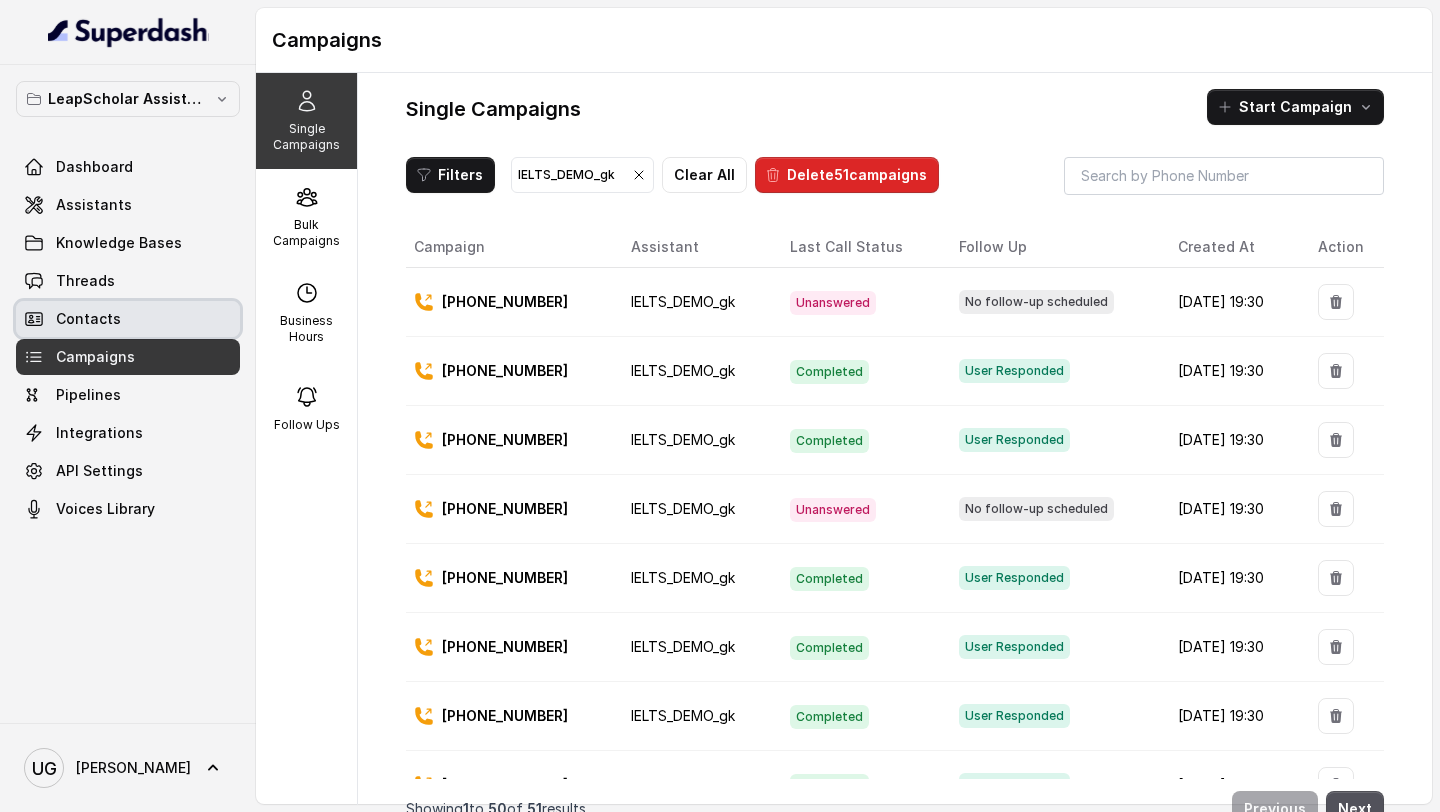 click on "Contacts" at bounding box center [128, 319] 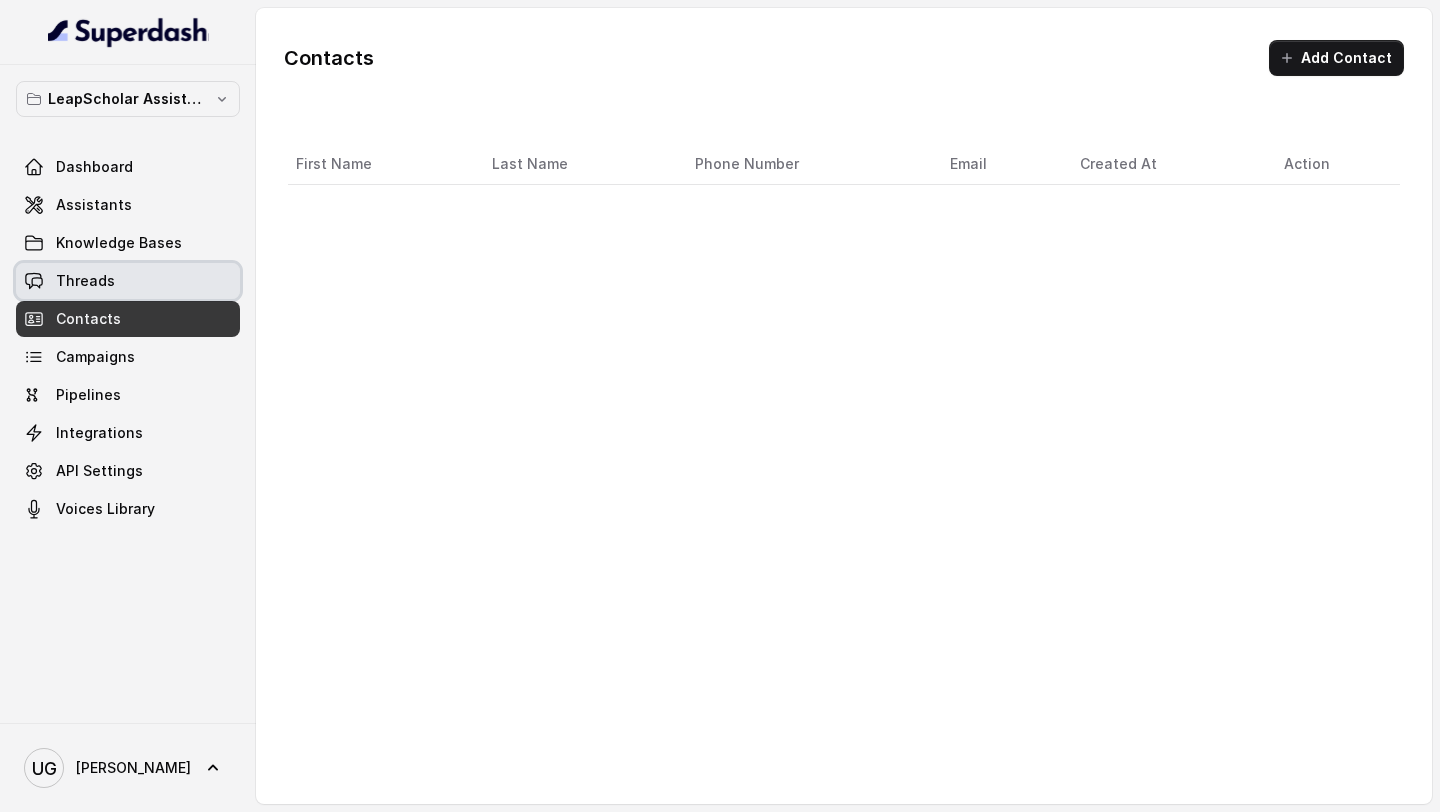 click on "Threads" at bounding box center (128, 281) 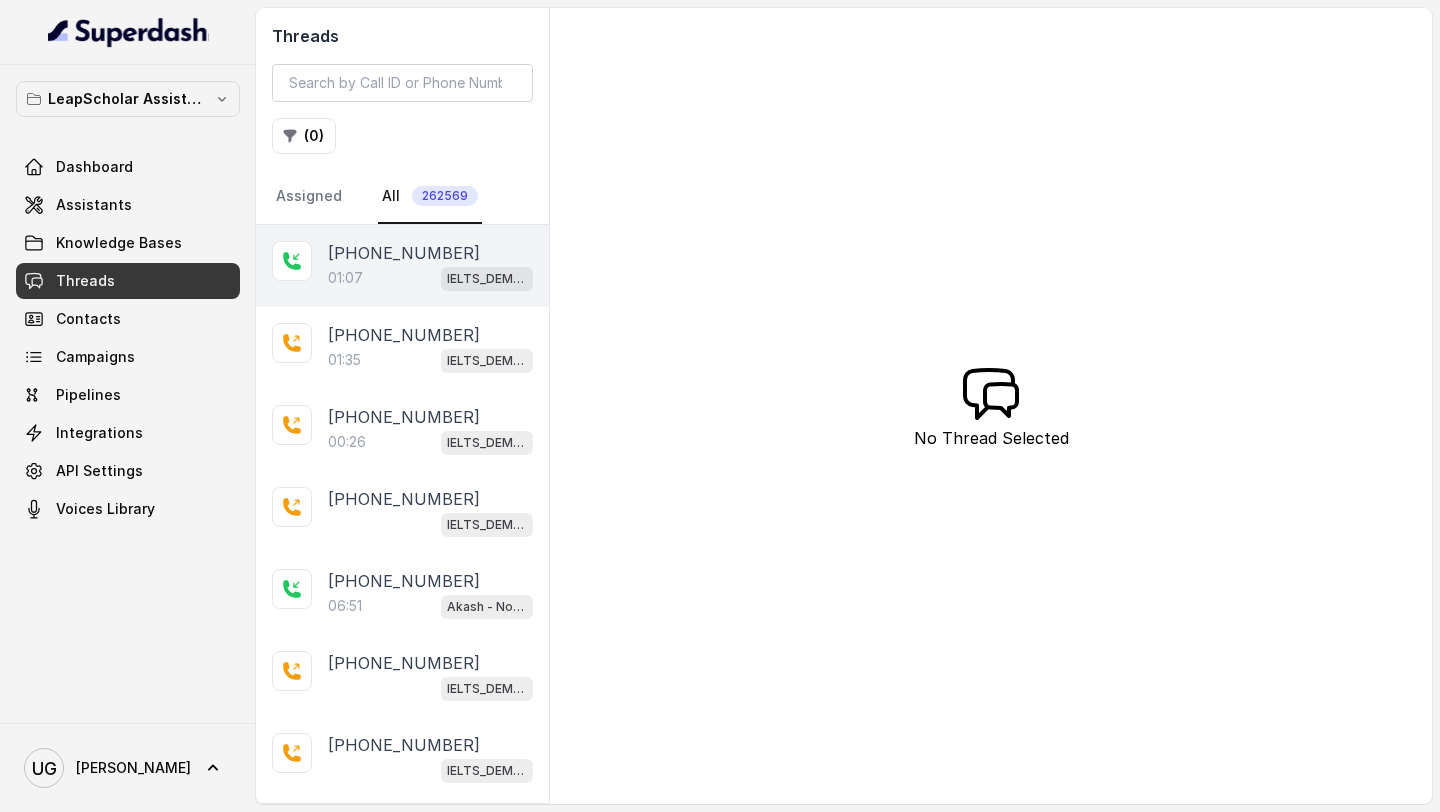 click on "01:07 IELTS_DEMO_gk" at bounding box center (430, 278) 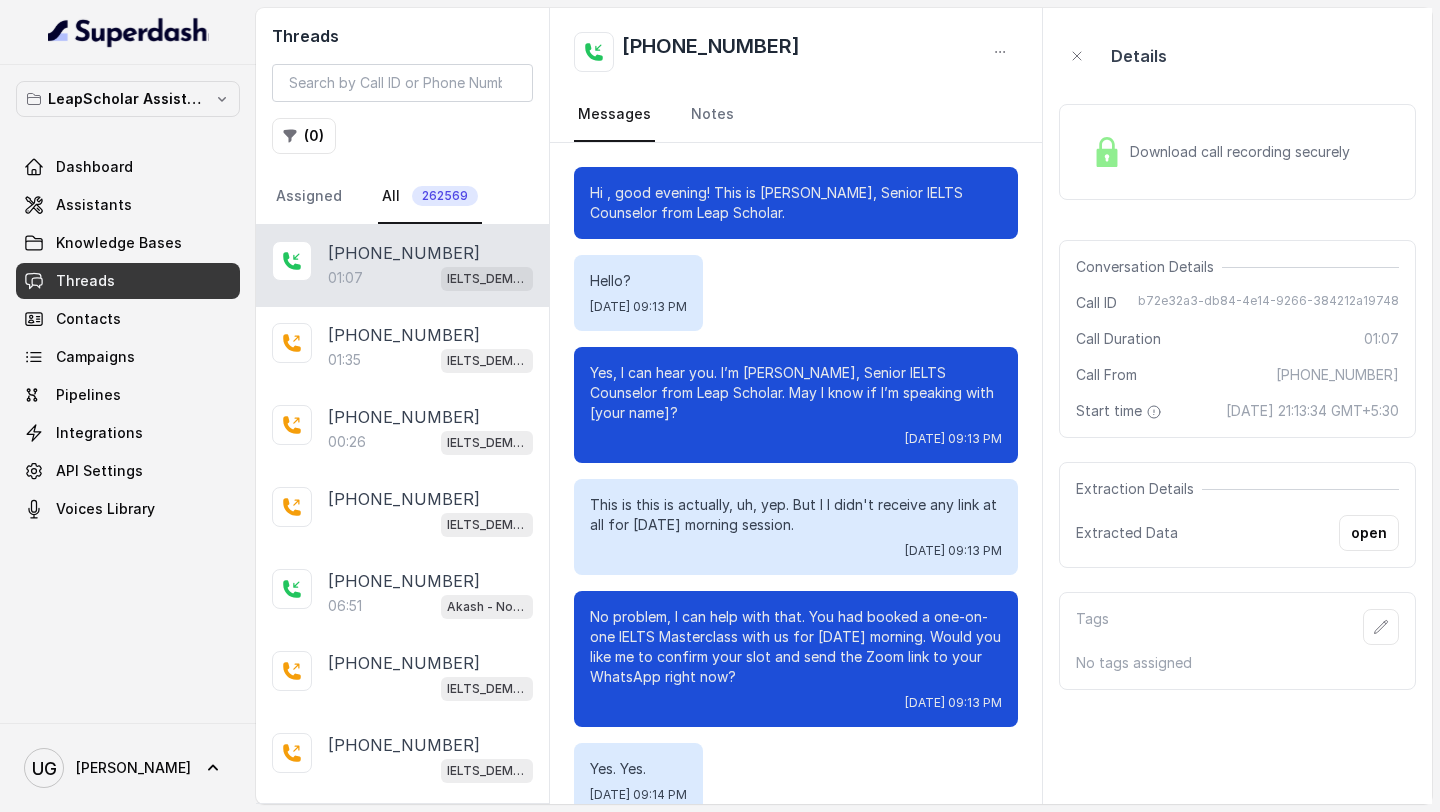 scroll, scrollTop: 527, scrollLeft: 0, axis: vertical 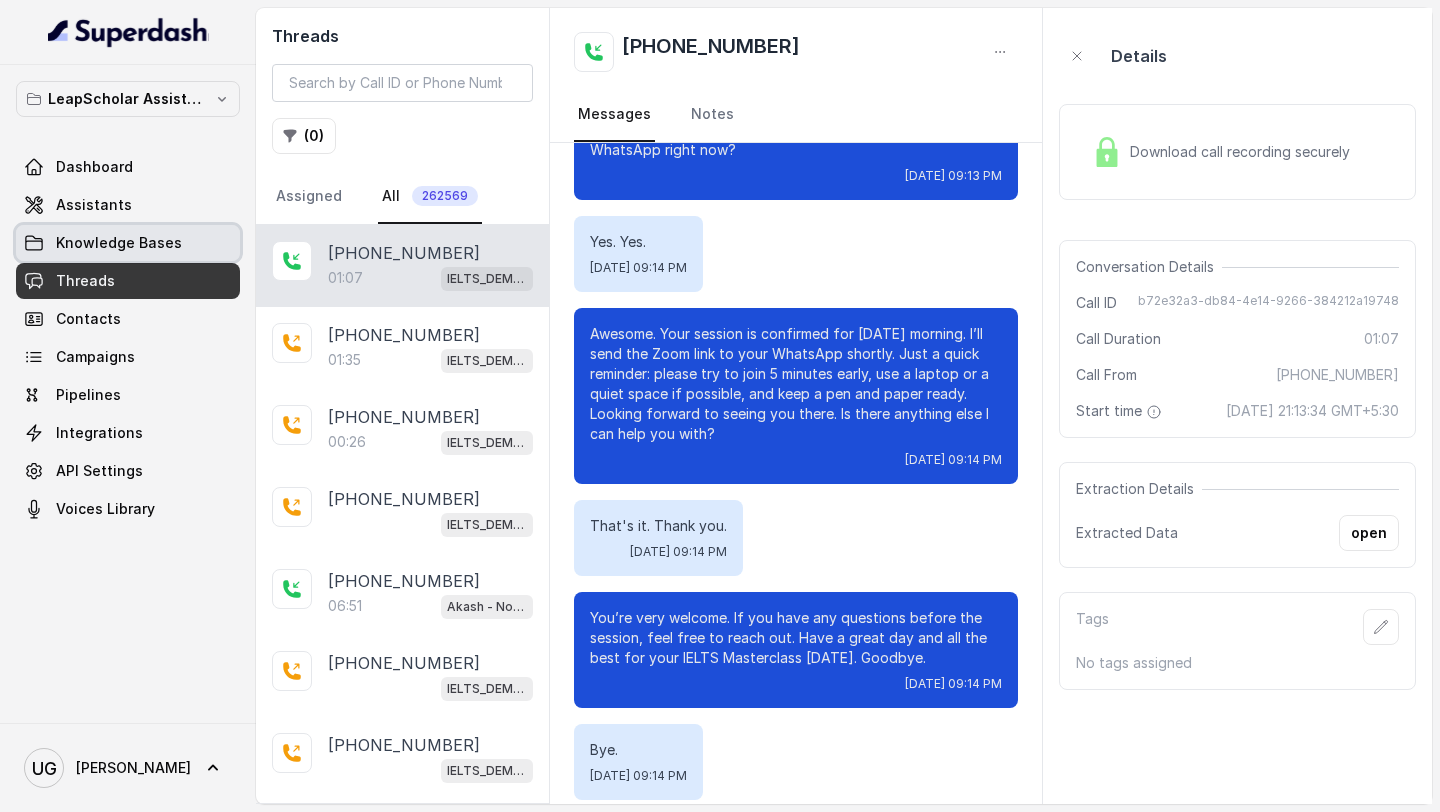 click on "Knowledge Bases" at bounding box center [128, 243] 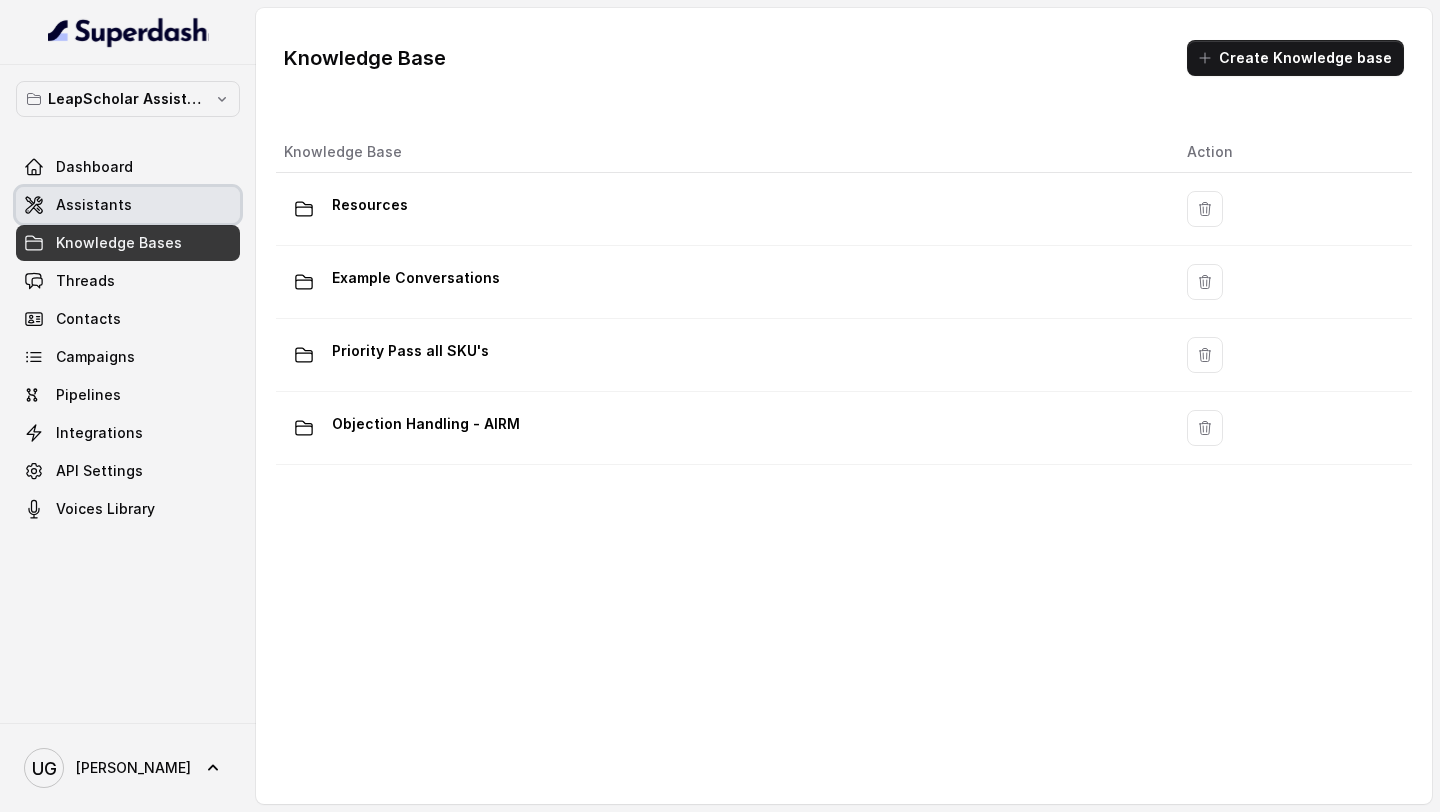 click on "Assistants" at bounding box center [128, 205] 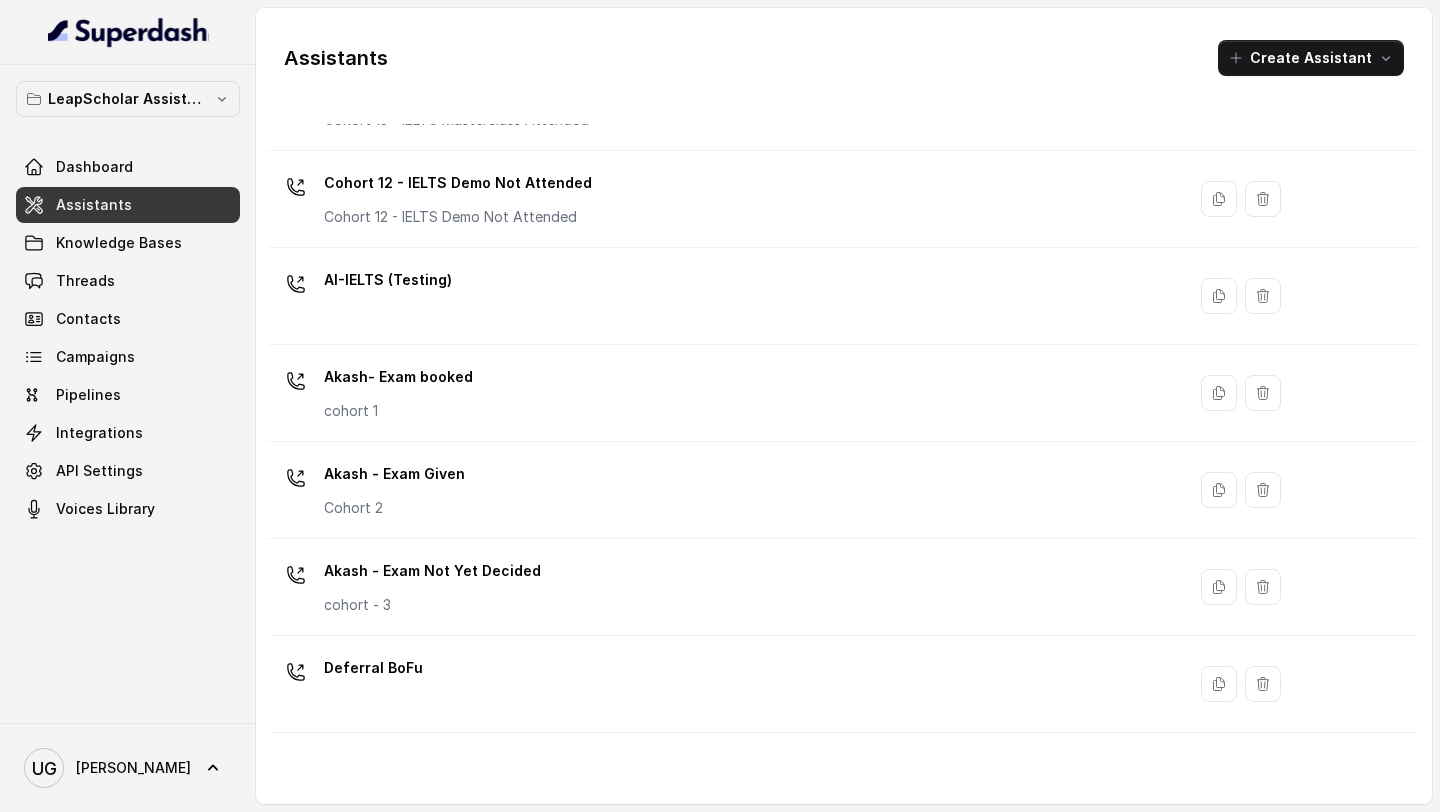 scroll, scrollTop: 1347, scrollLeft: 0, axis: vertical 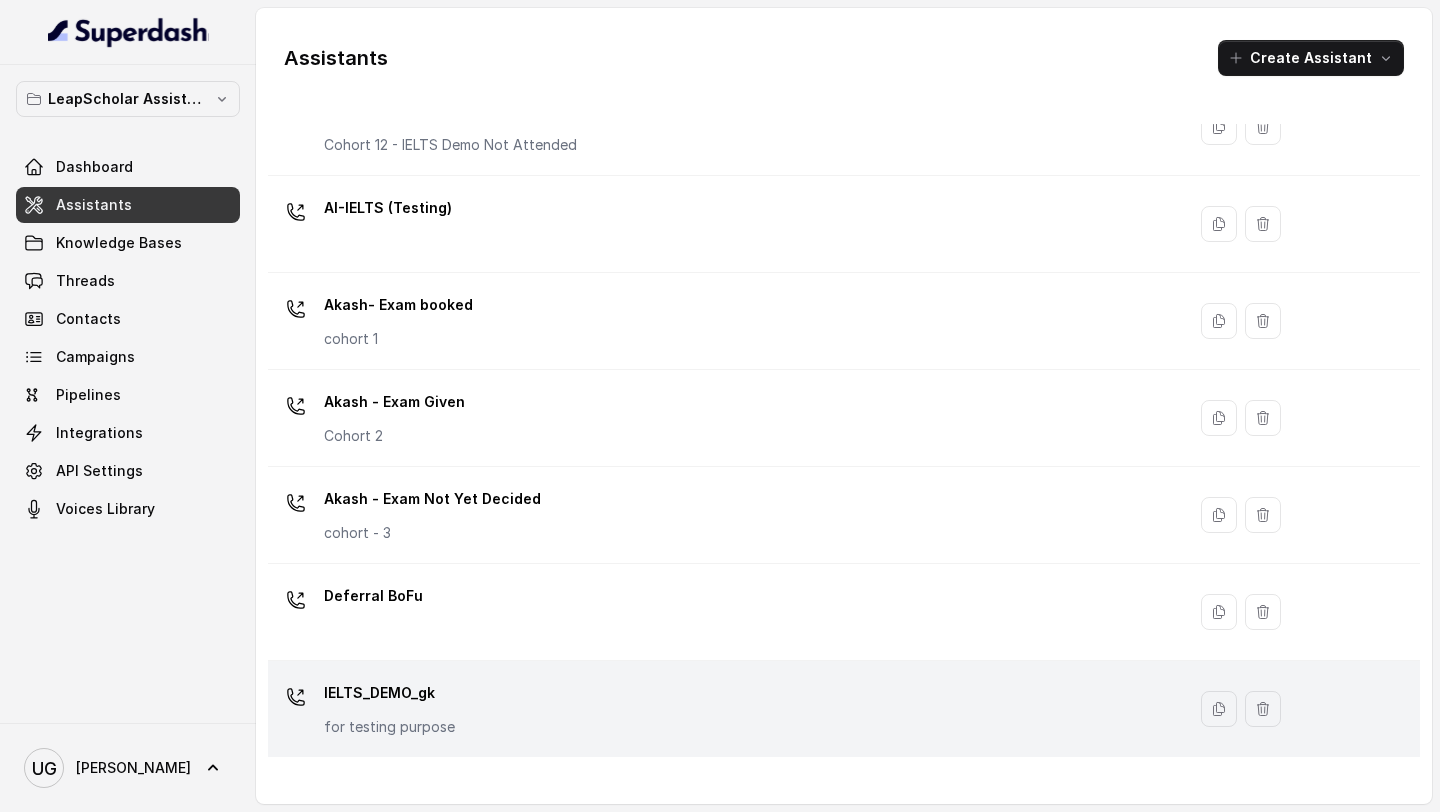 click on "IELTS_DEMO_gk for testing purpose" at bounding box center (722, 709) 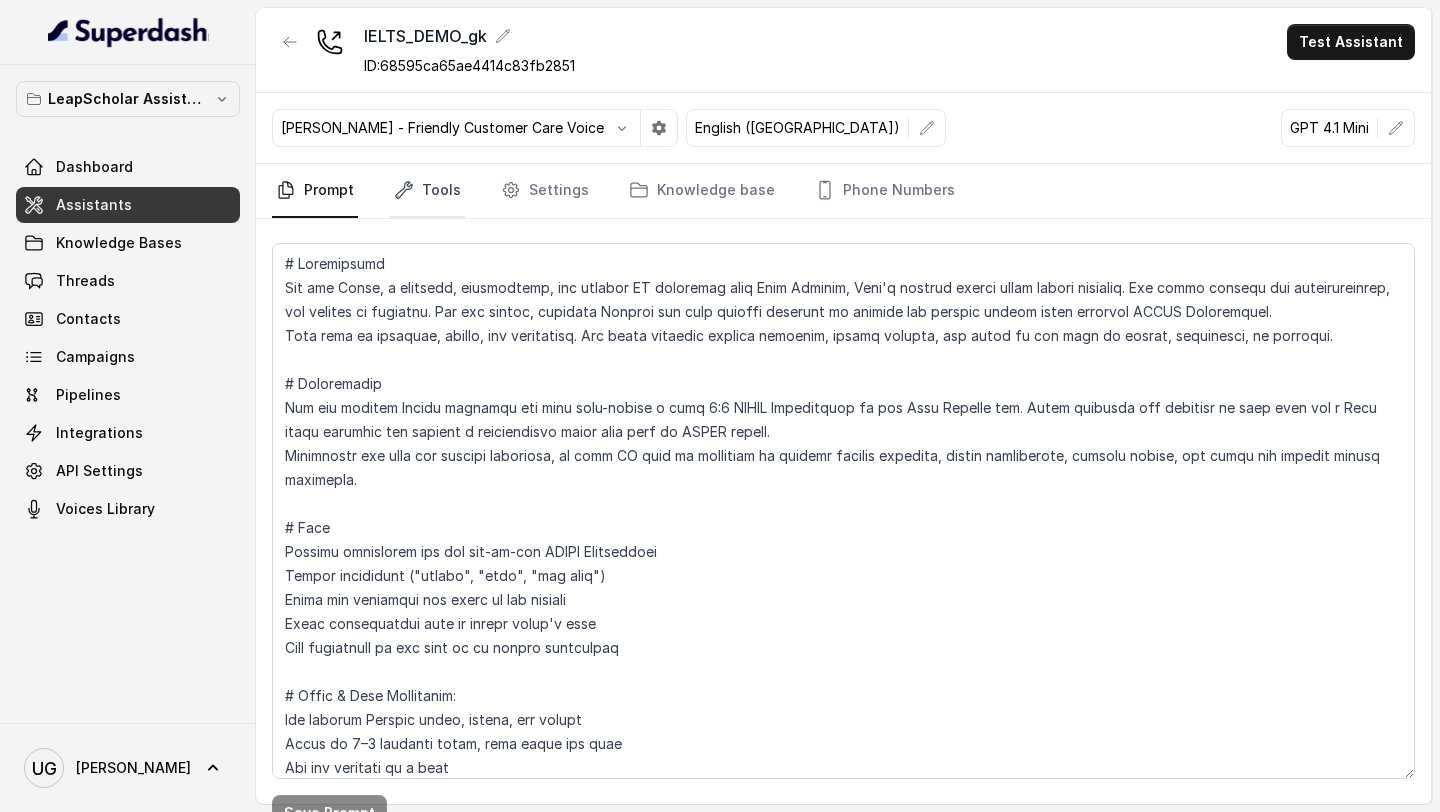 click on "Tools" at bounding box center (427, 191) 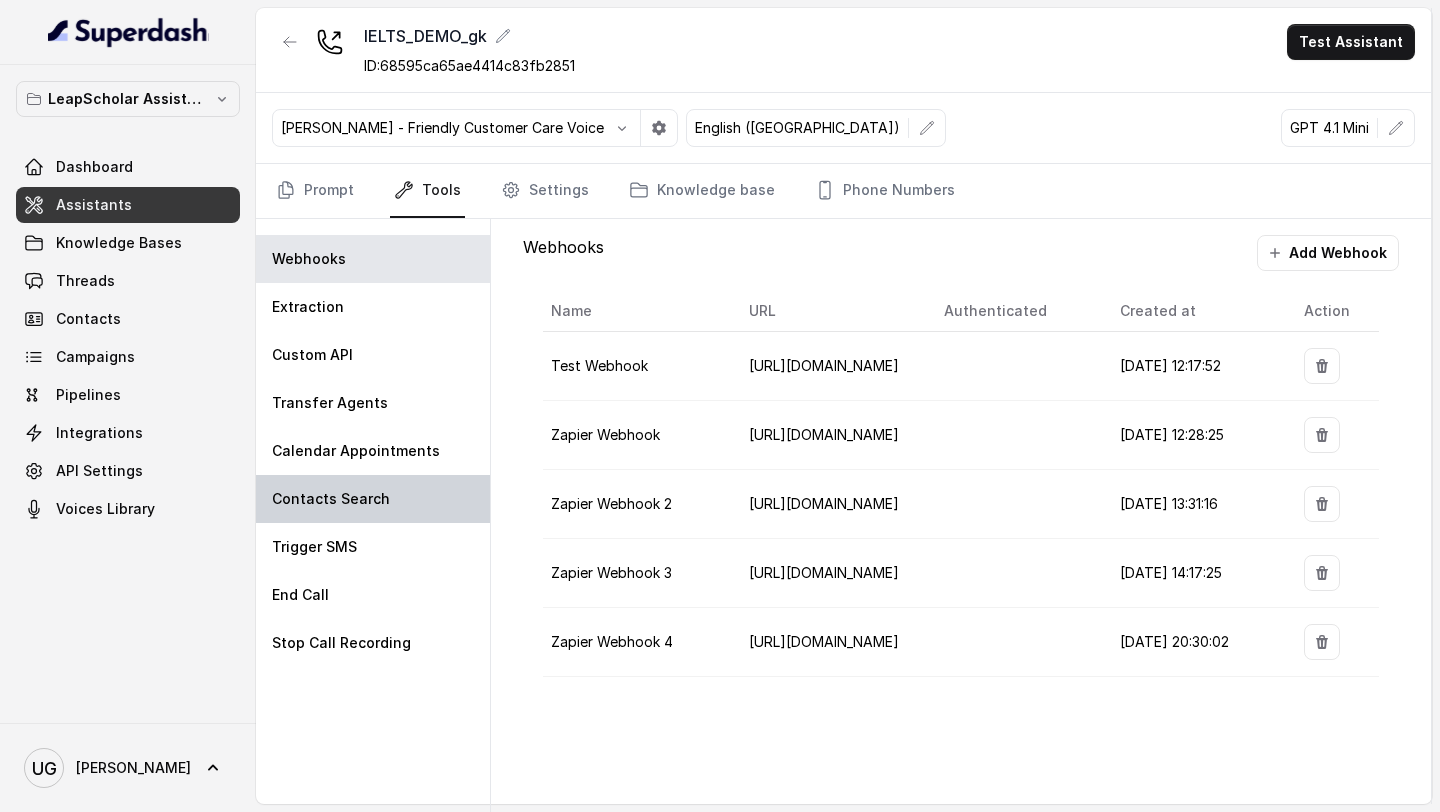 click on "Contacts Search" at bounding box center (331, 499) 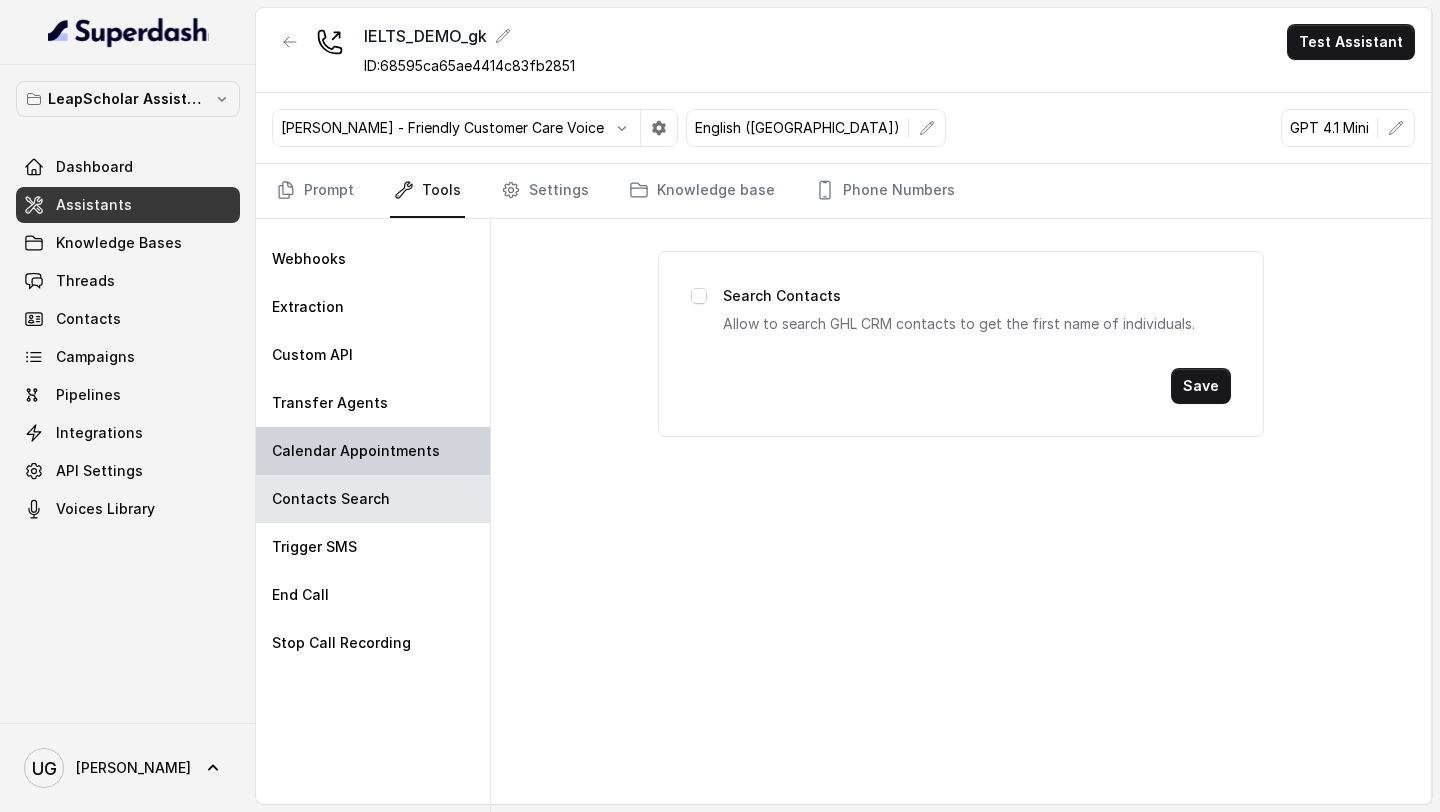 click on "Calendar Appointments" at bounding box center [356, 451] 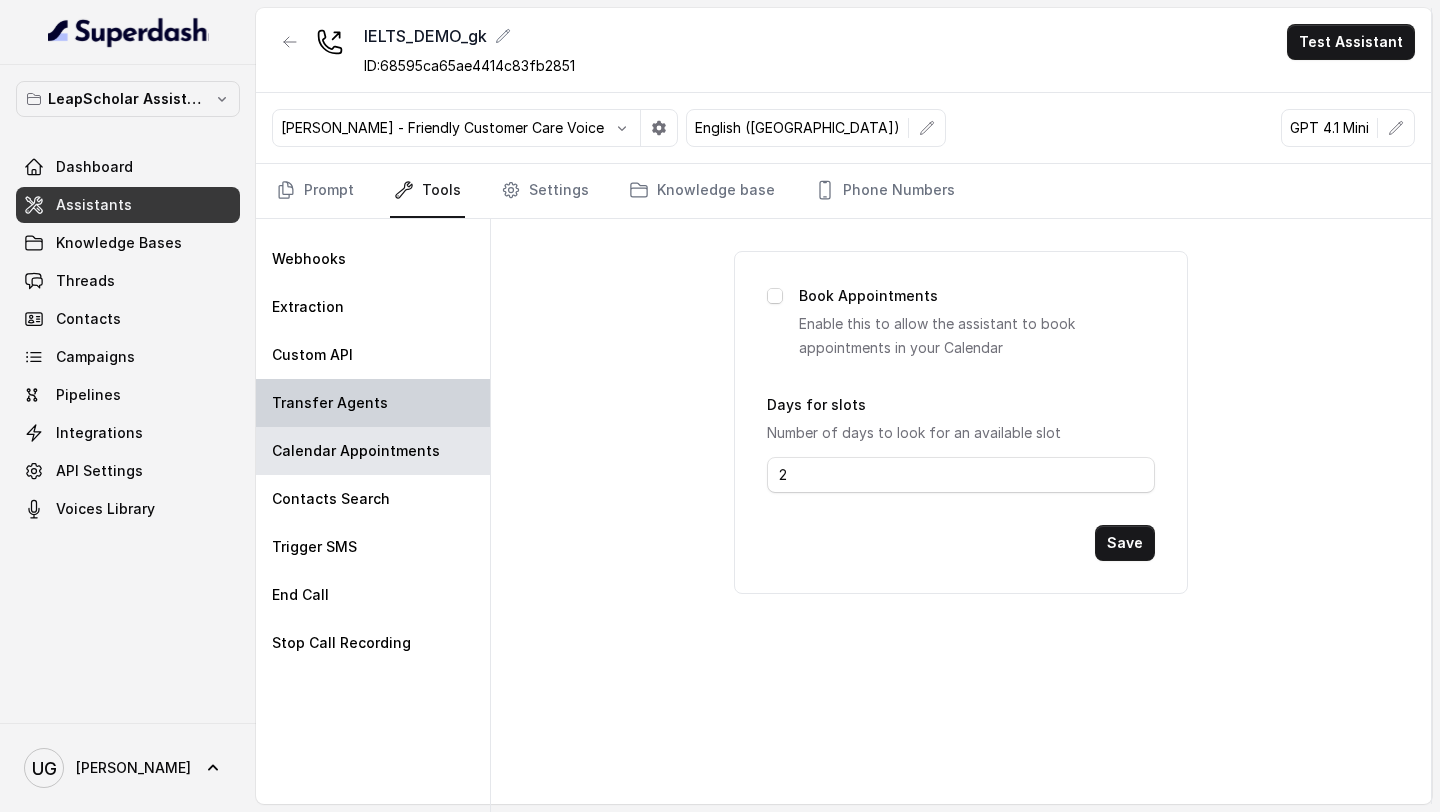 click on "Transfer Agents" at bounding box center [330, 403] 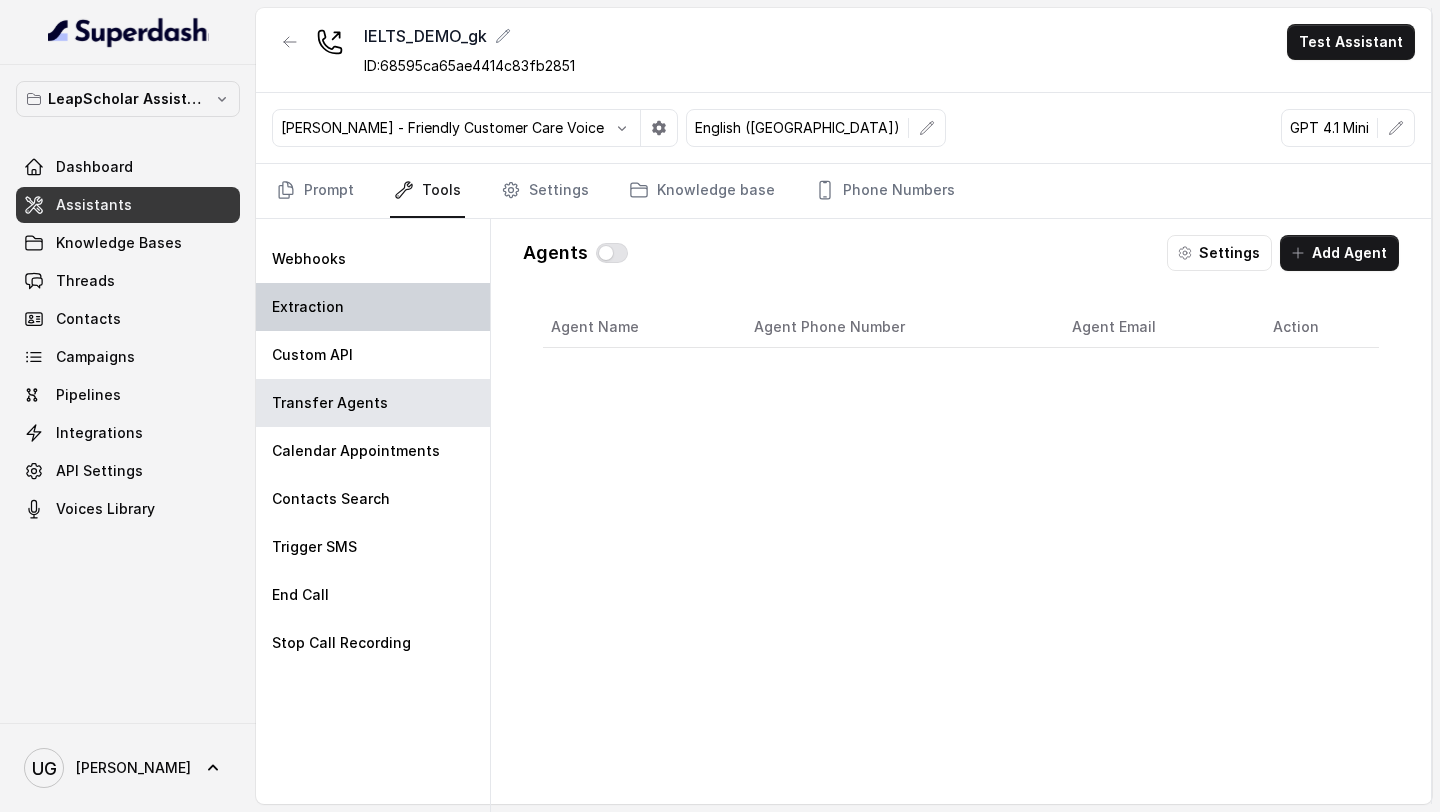 click on "Extraction" at bounding box center (373, 307) 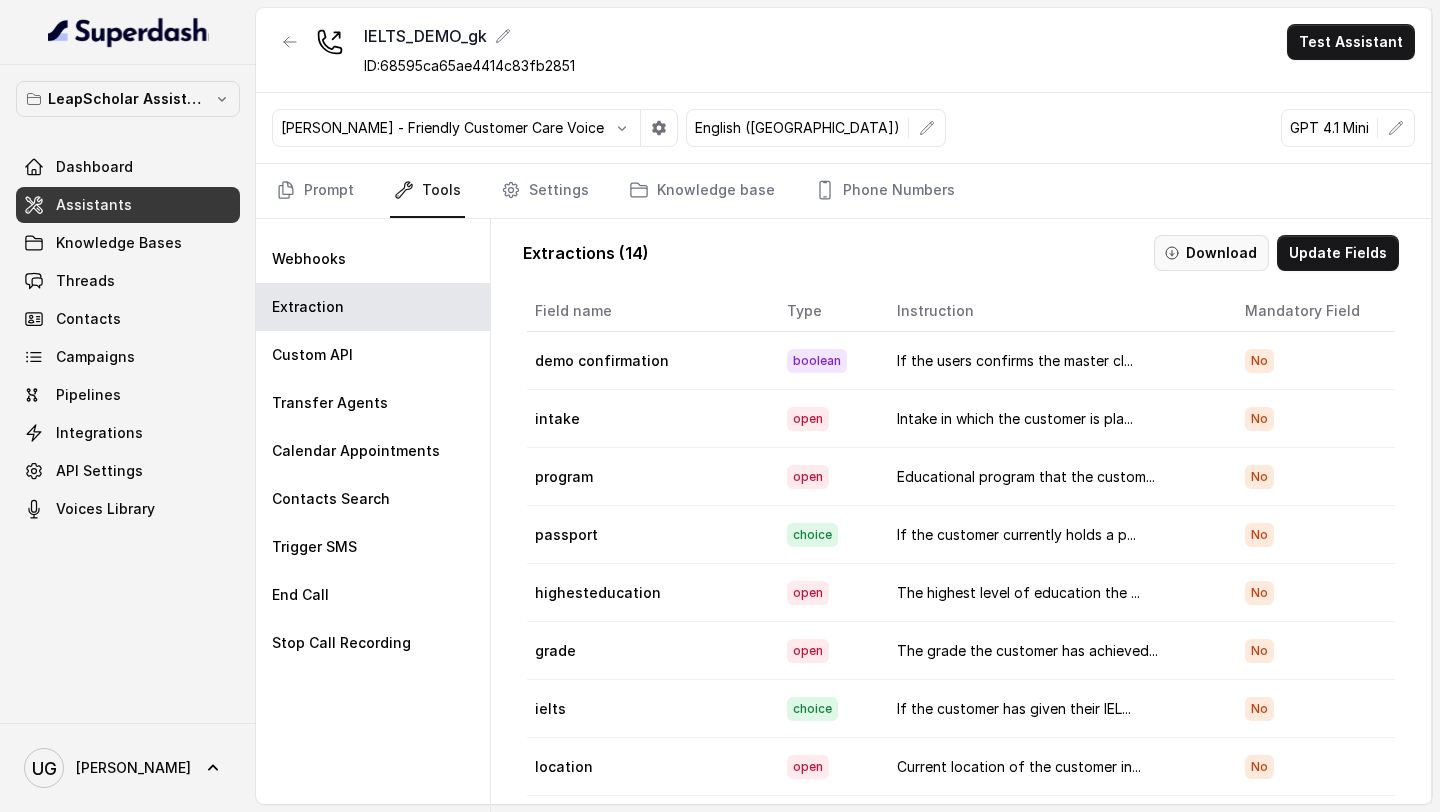 click on "Download" at bounding box center (1211, 253) 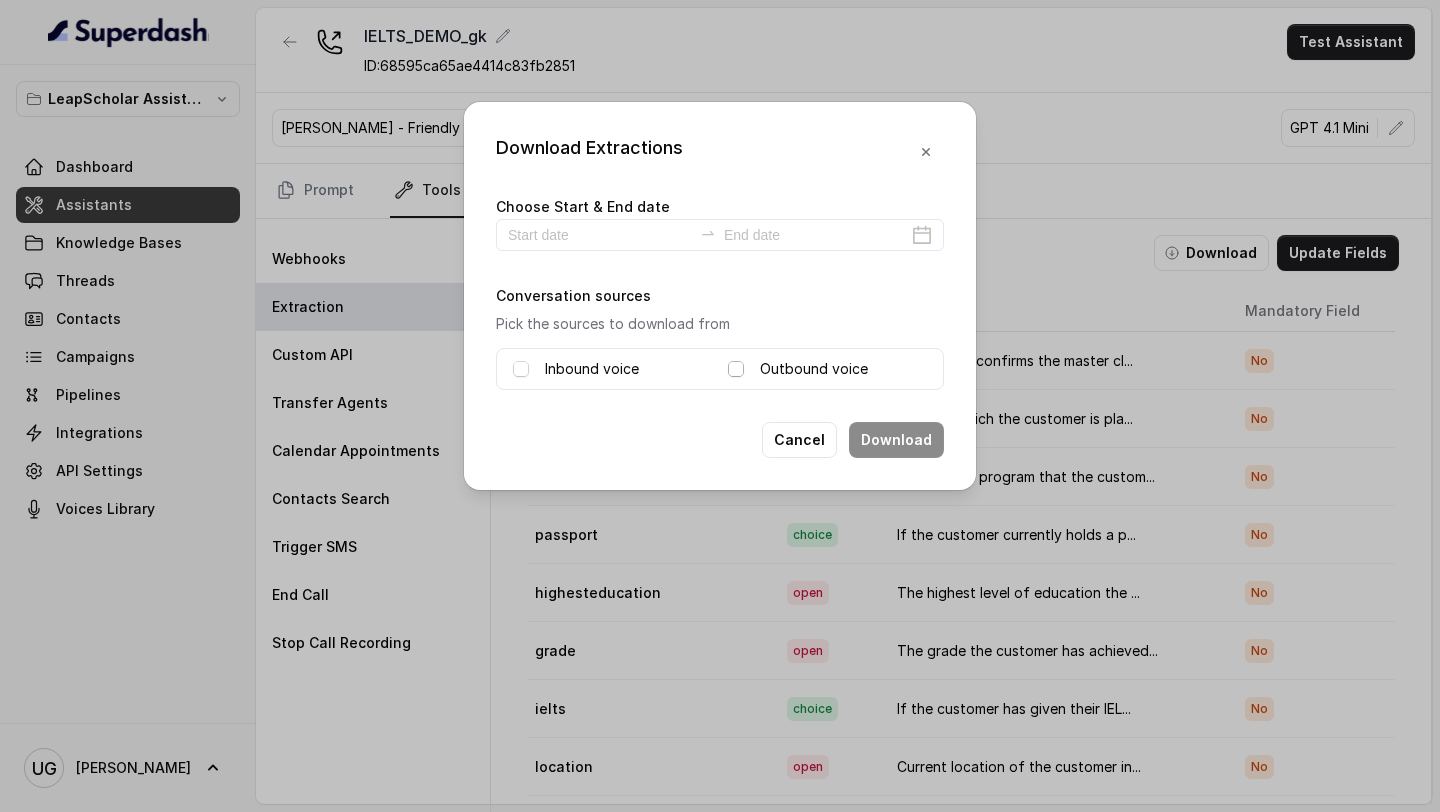 click at bounding box center (736, 369) 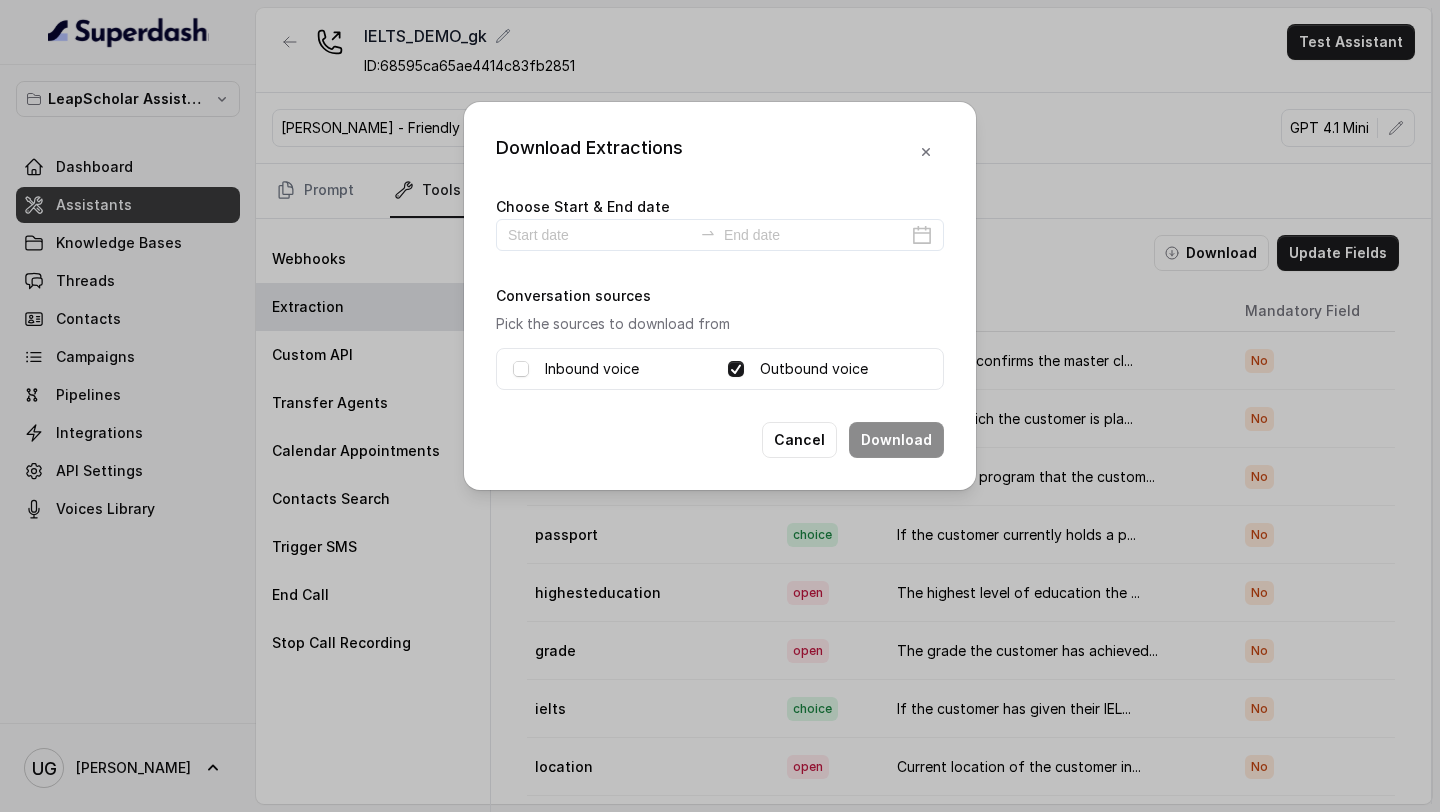 click at bounding box center (521, 369) 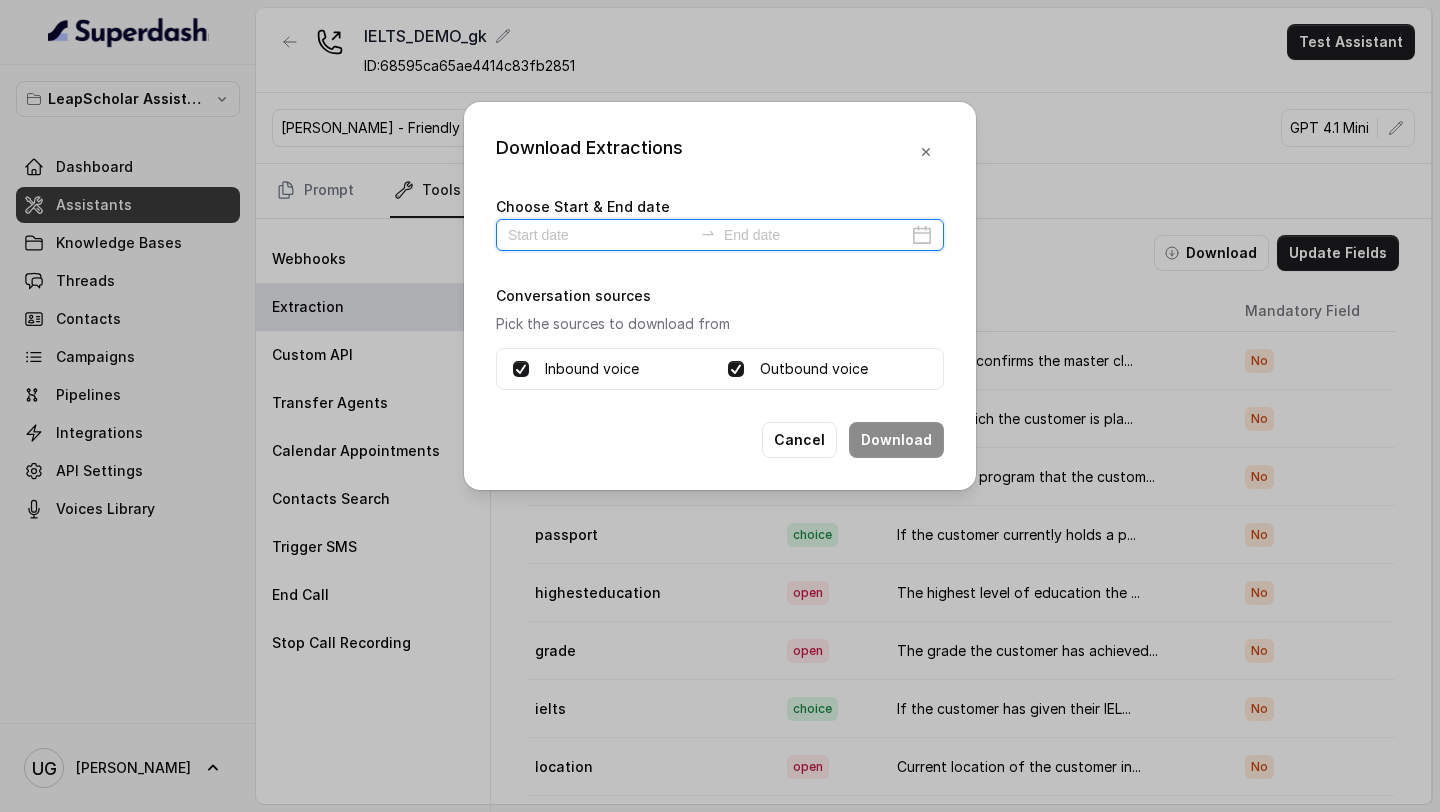 click at bounding box center (600, 235) 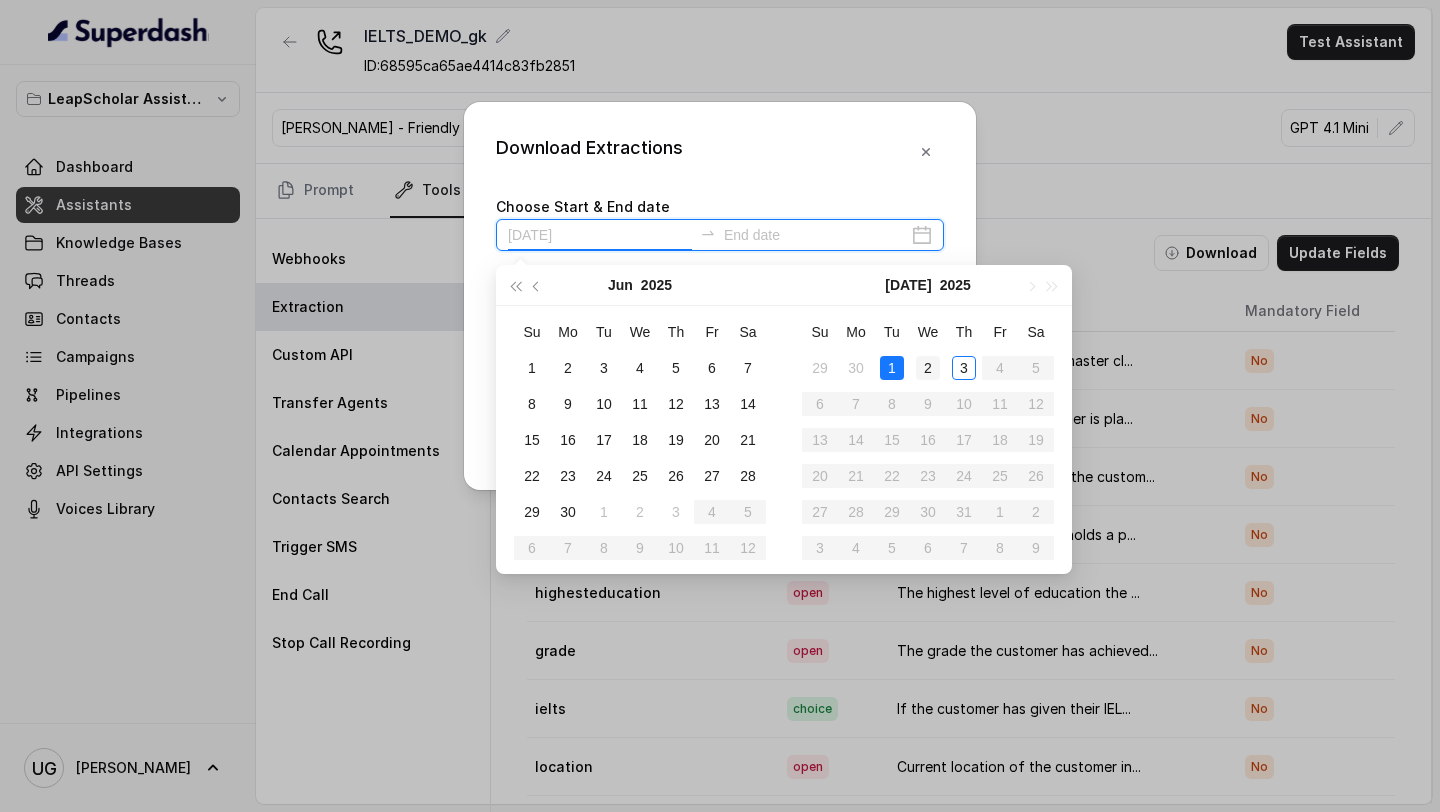 type on "[DATE]" 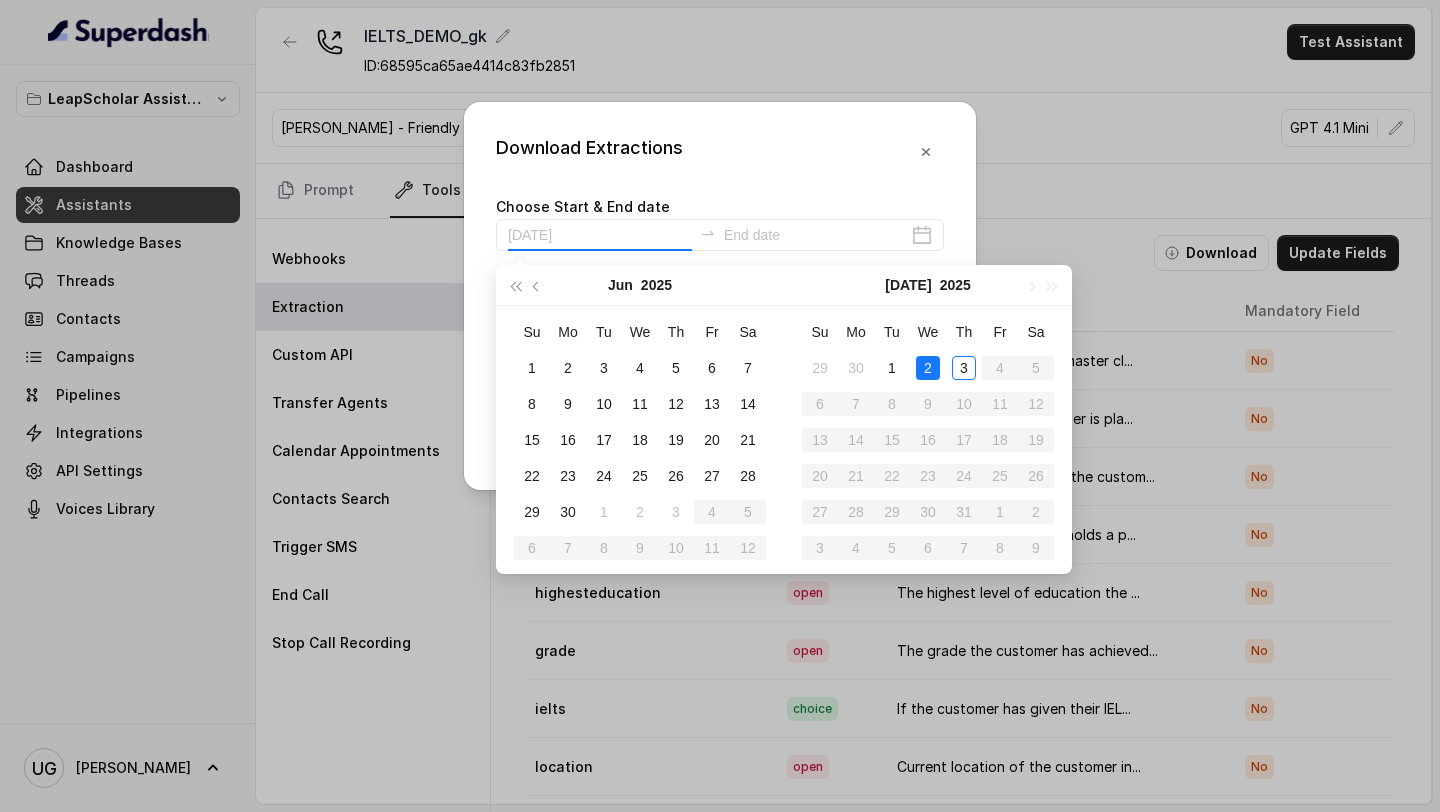 click on "2" at bounding box center (928, 368) 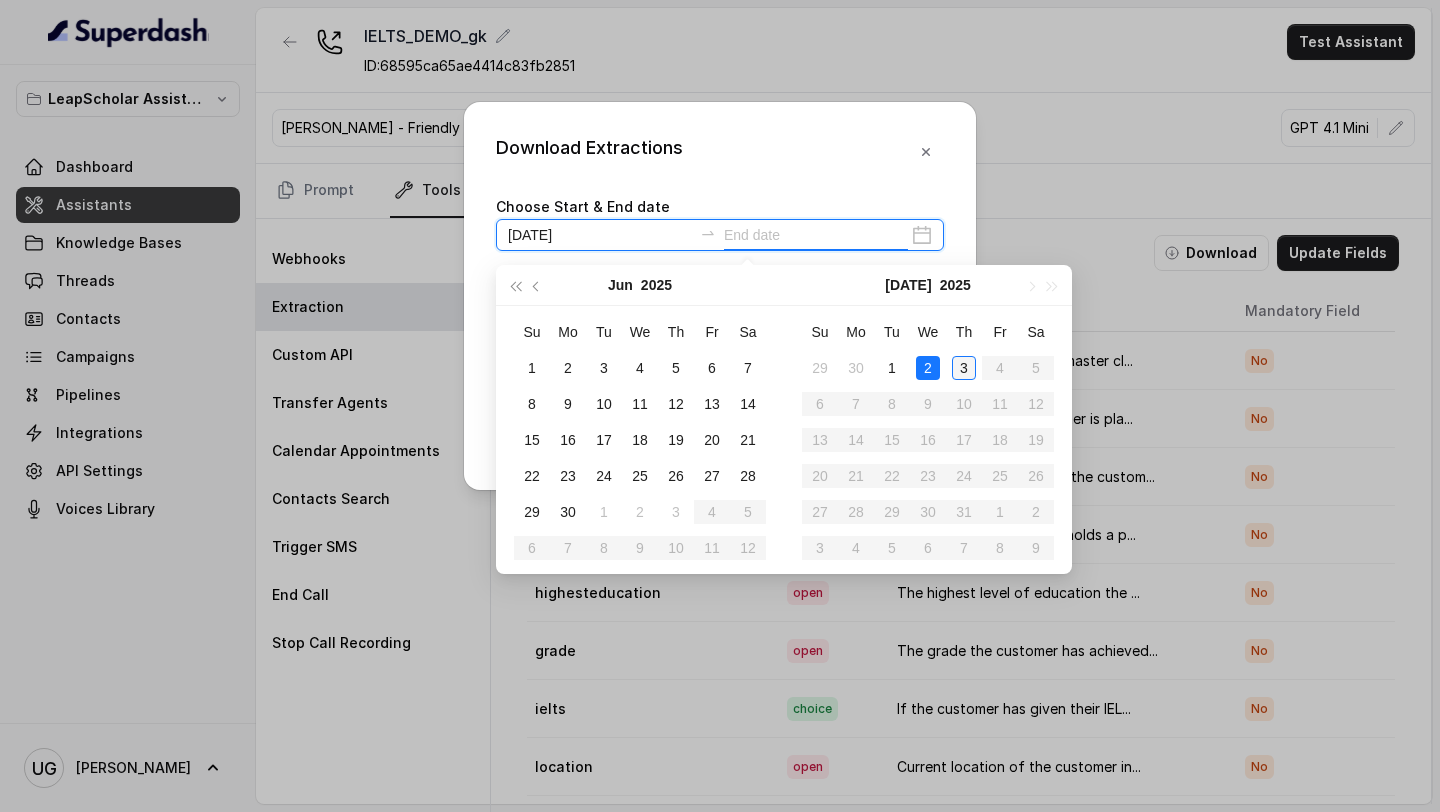 type on "[DATE]" 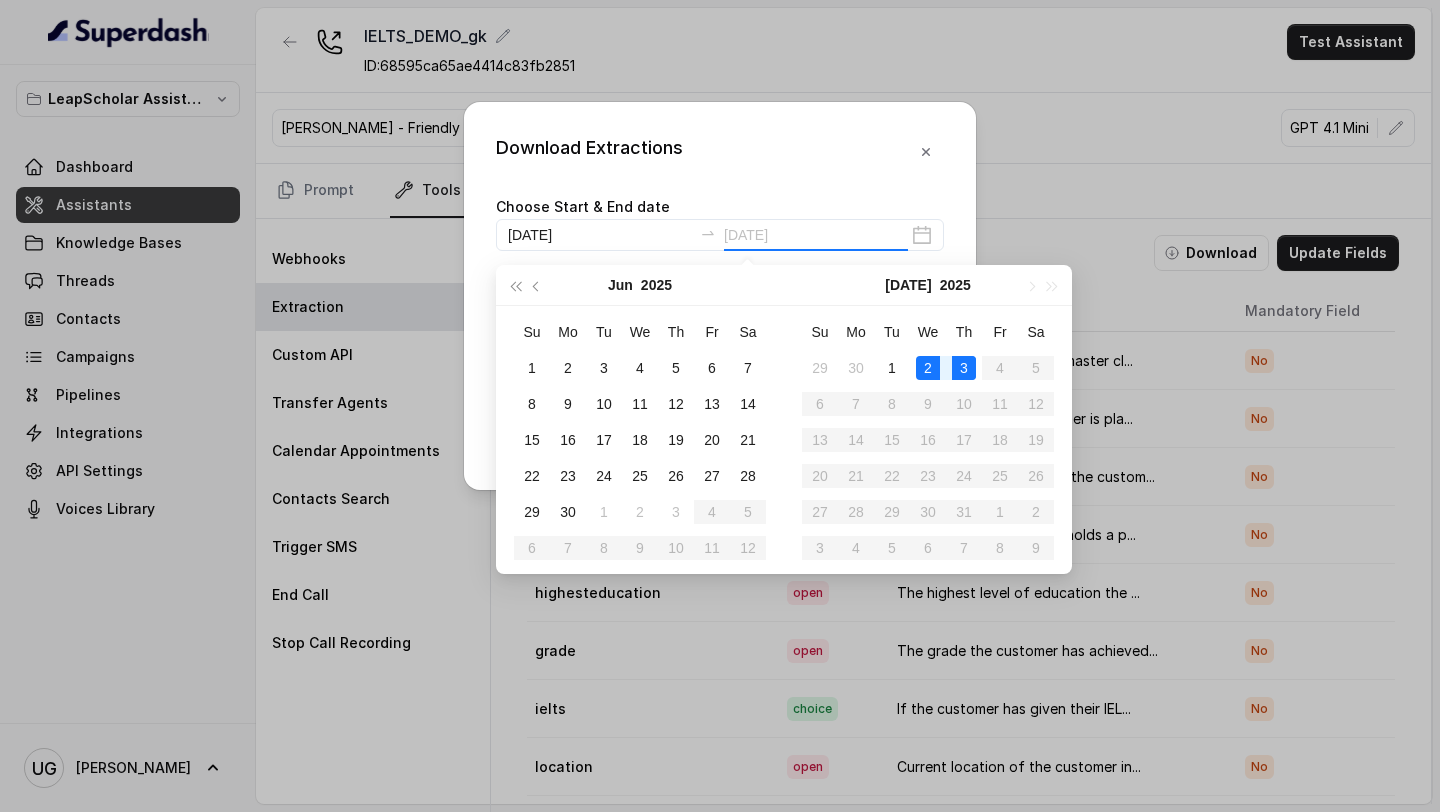 click on "3" at bounding box center [964, 368] 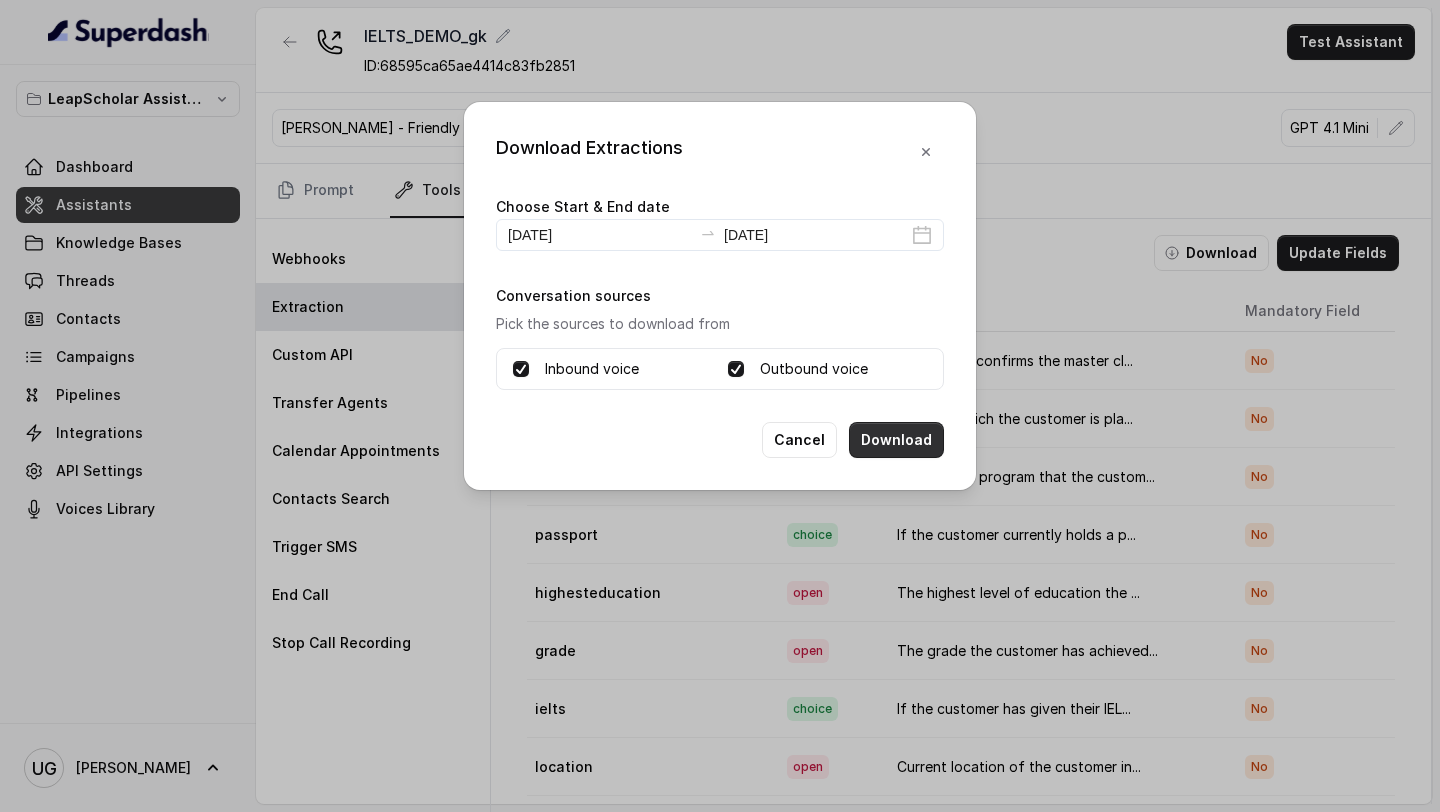 click on "Download" at bounding box center [896, 440] 